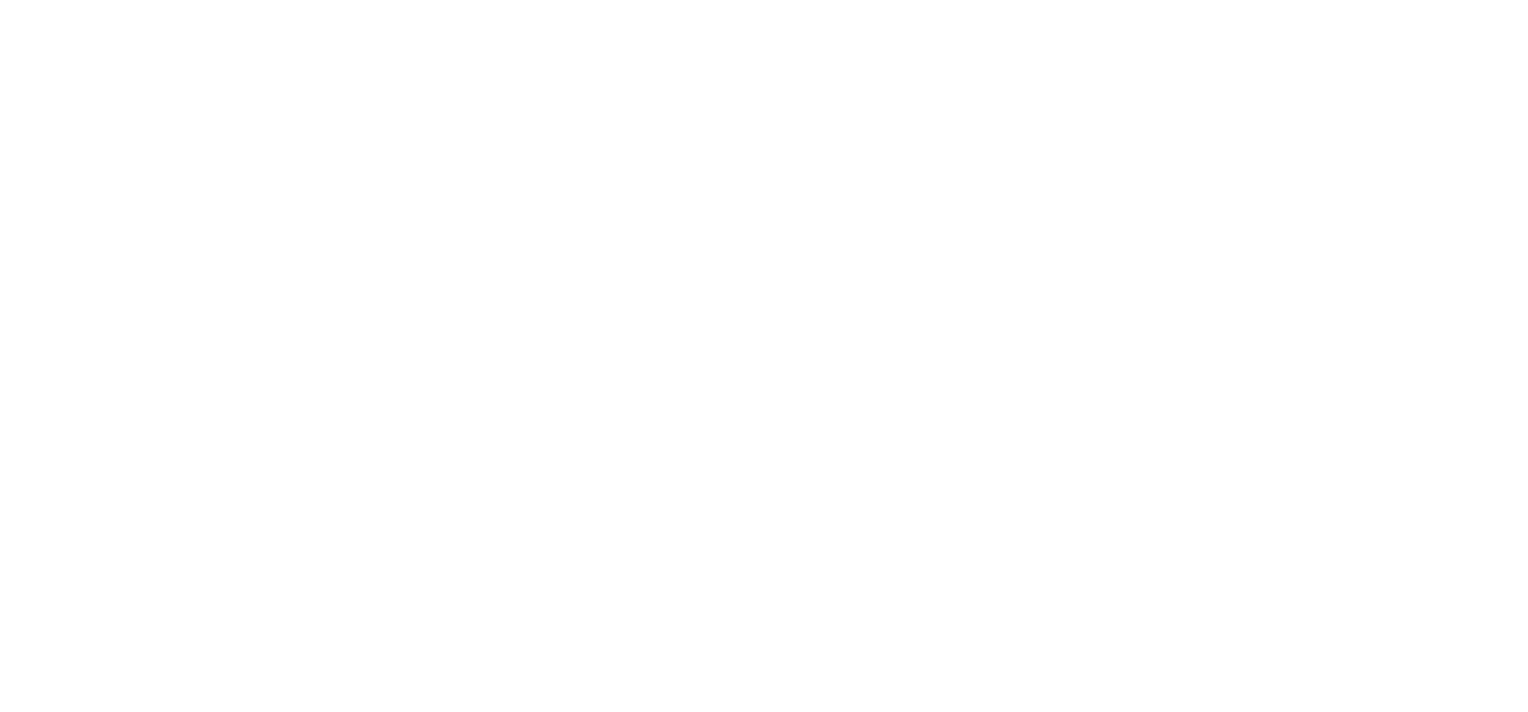 scroll, scrollTop: 0, scrollLeft: 0, axis: both 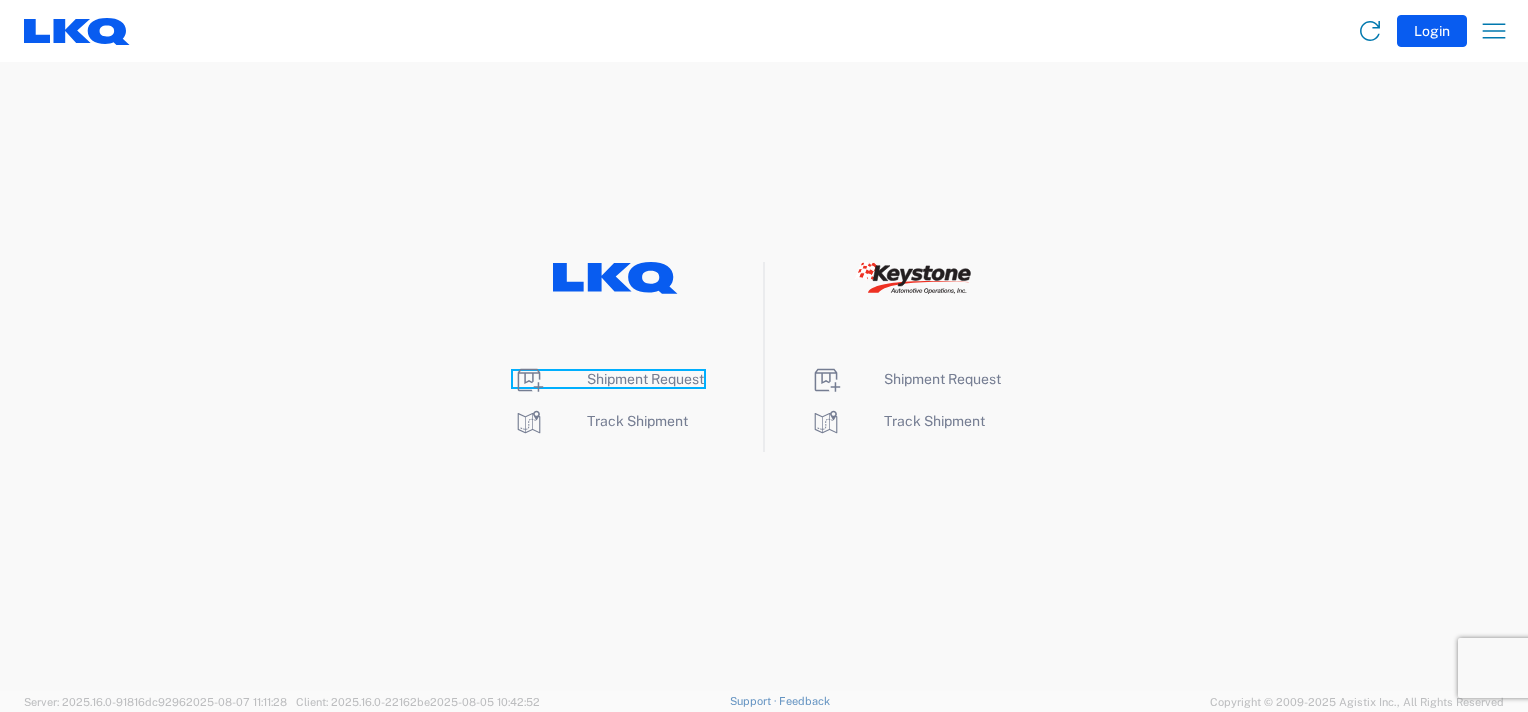 click on "Shipment Request" 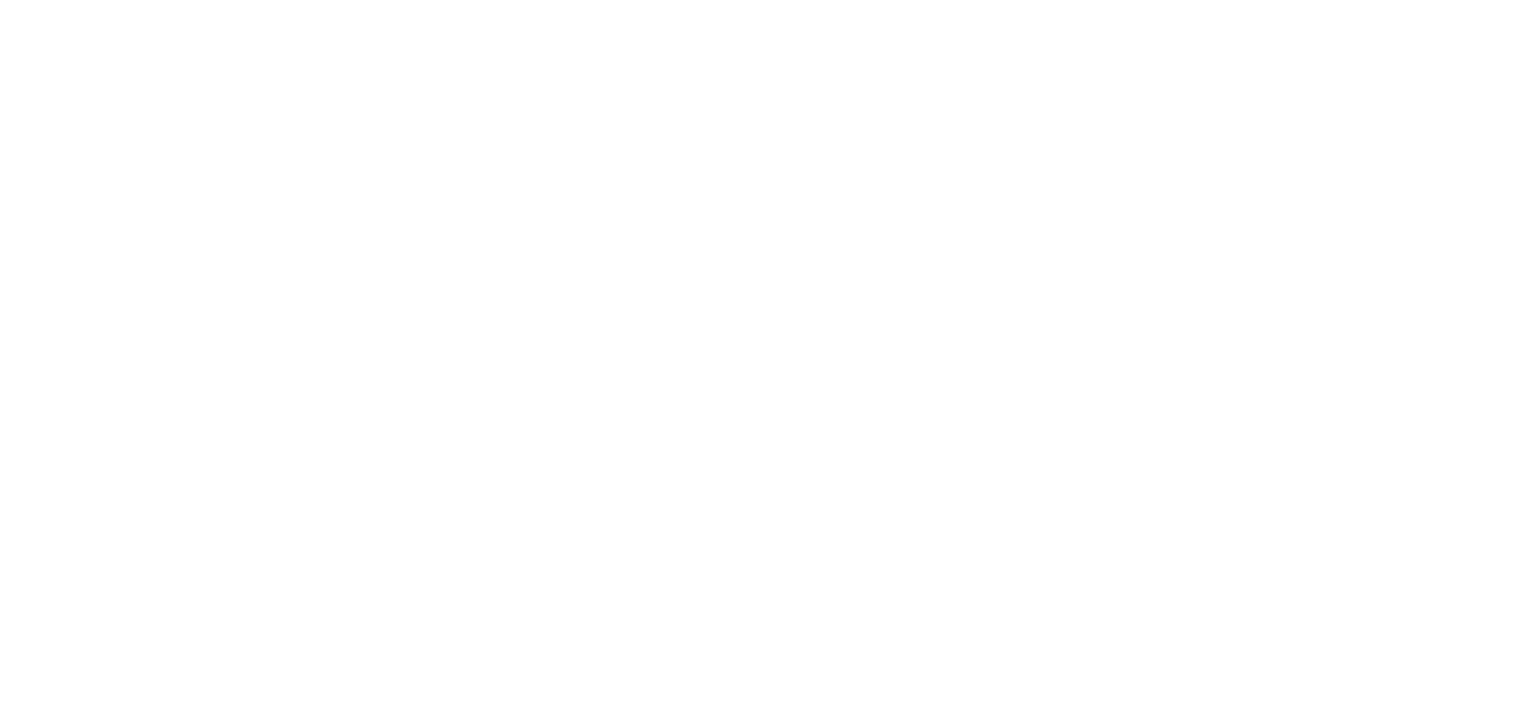 scroll, scrollTop: 0, scrollLeft: 0, axis: both 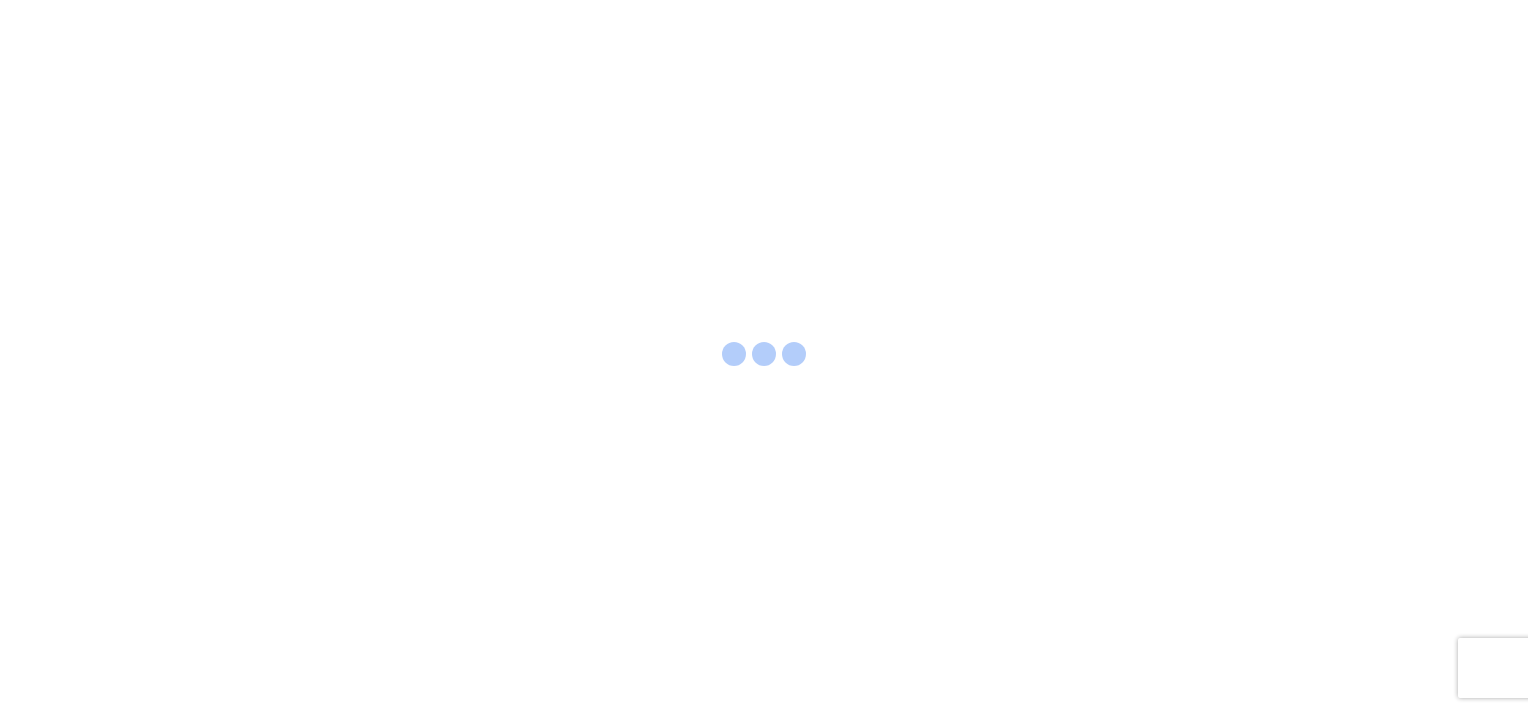 select on "FULL" 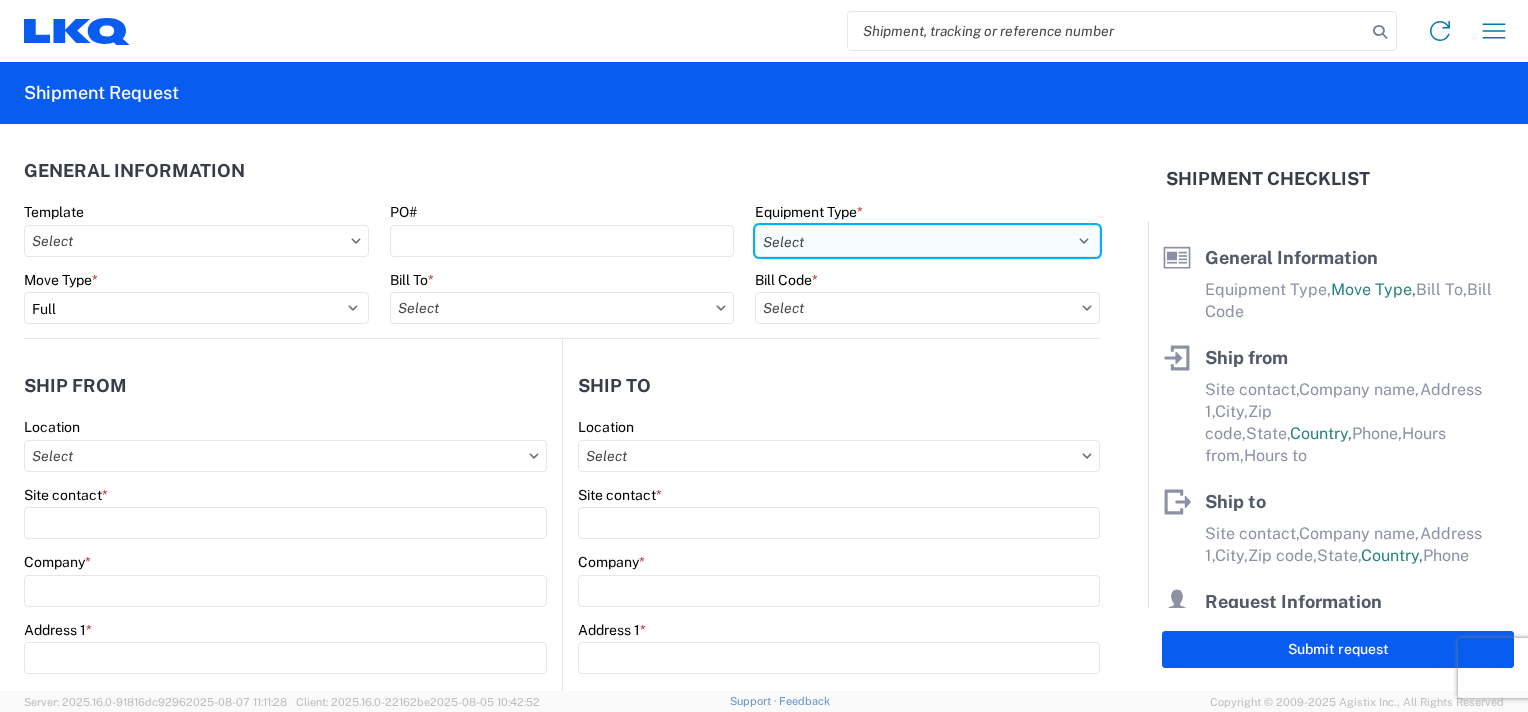 click on "Select 53’ Dry Van Flatbed Dropdeck (van) Lowboy (flatbed) Rail" at bounding box center [927, 241] 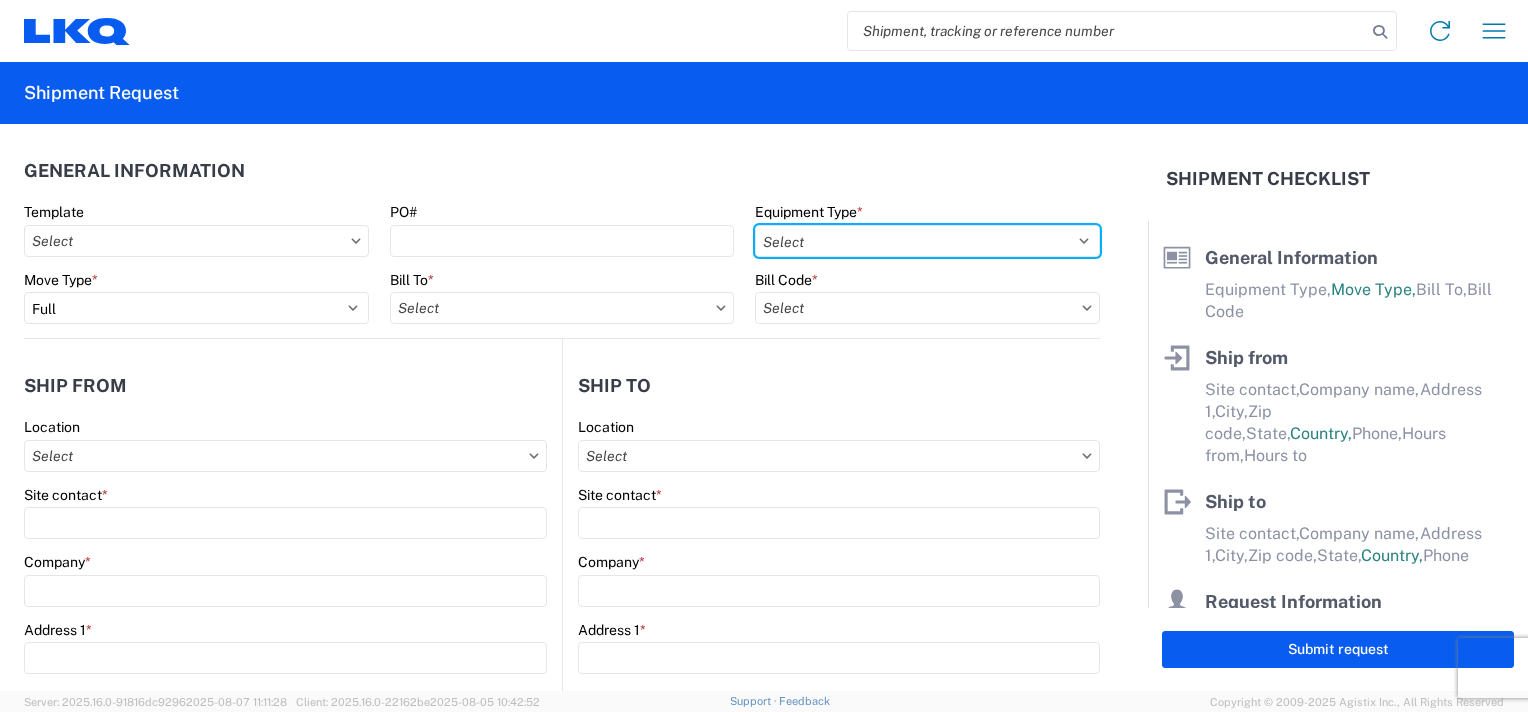 select on "STDV" 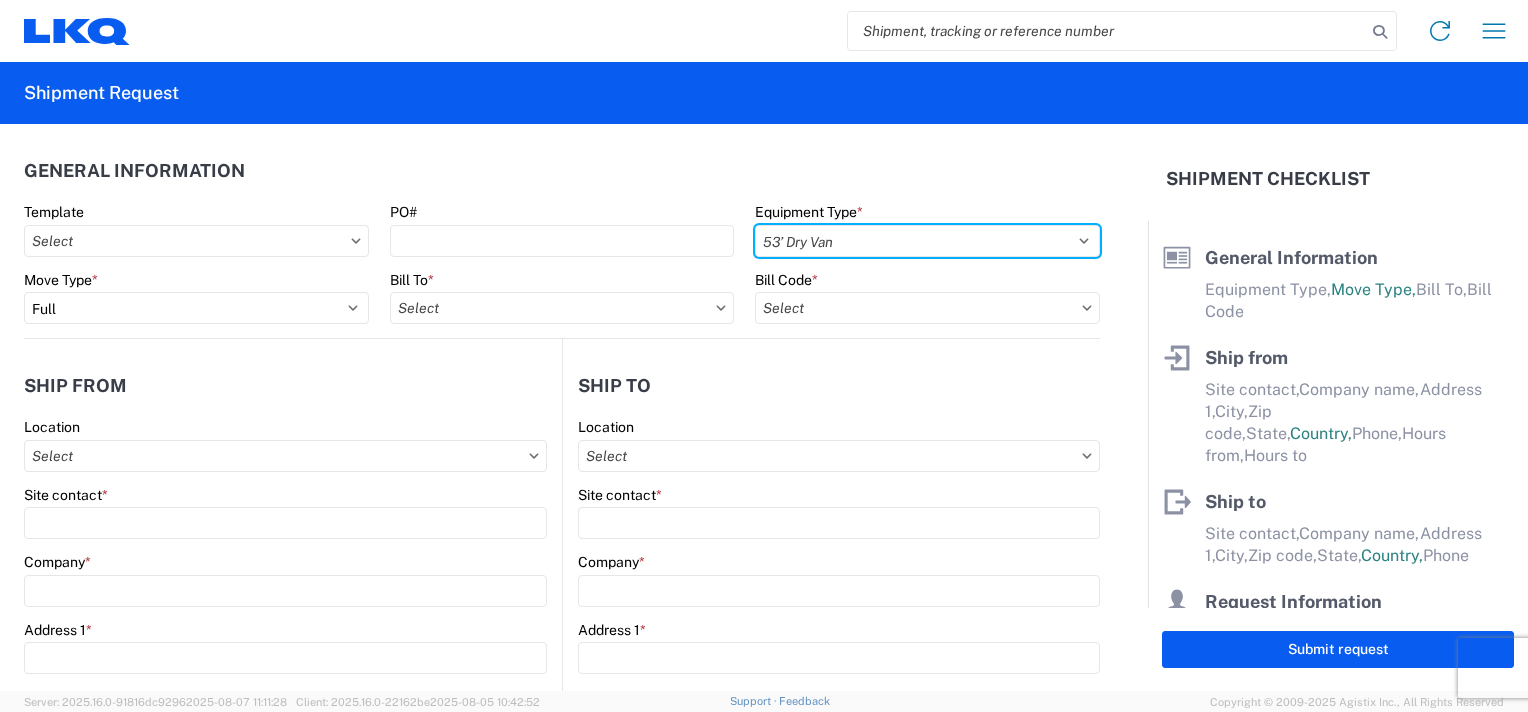click on "Select 53’ Dry Van Flatbed Dropdeck (van) Lowboy (flatbed) Rail" at bounding box center (927, 241) 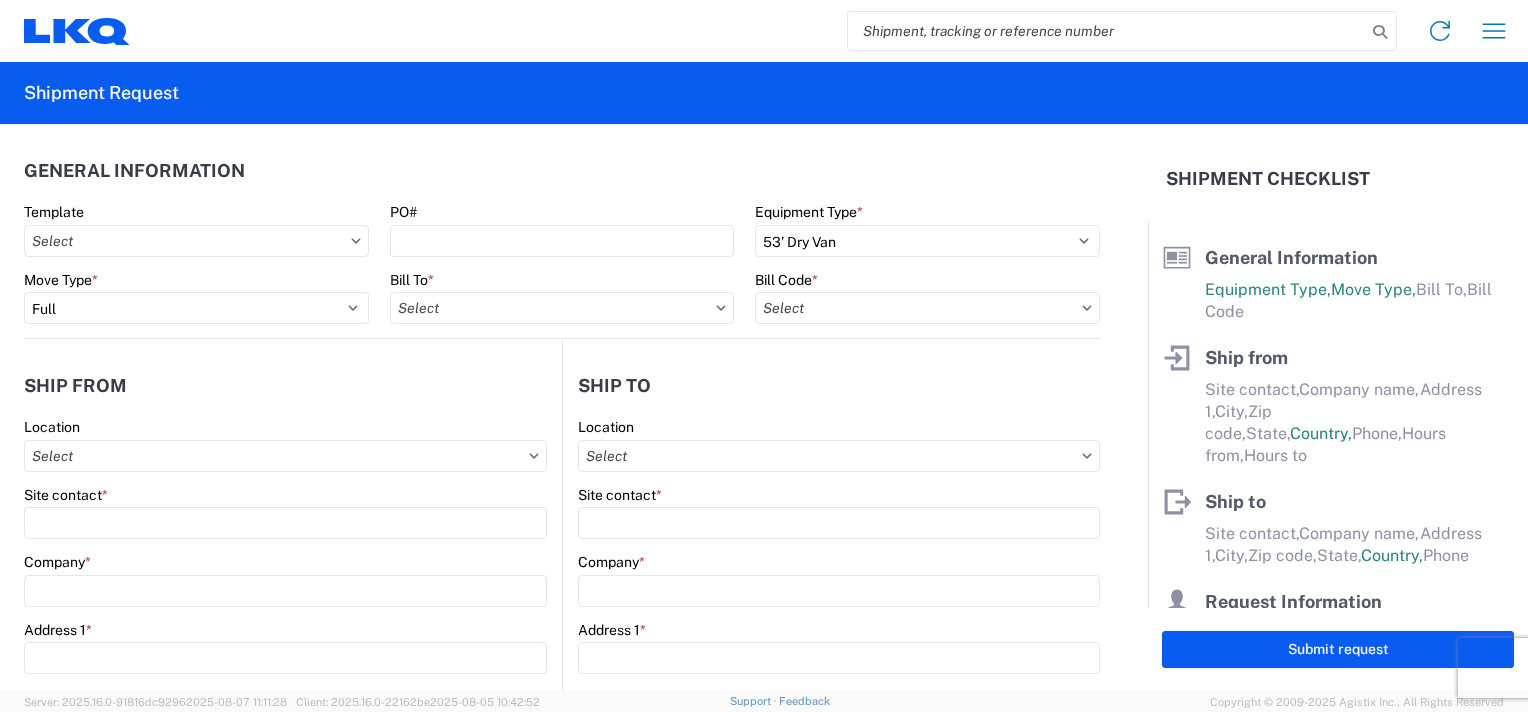 click 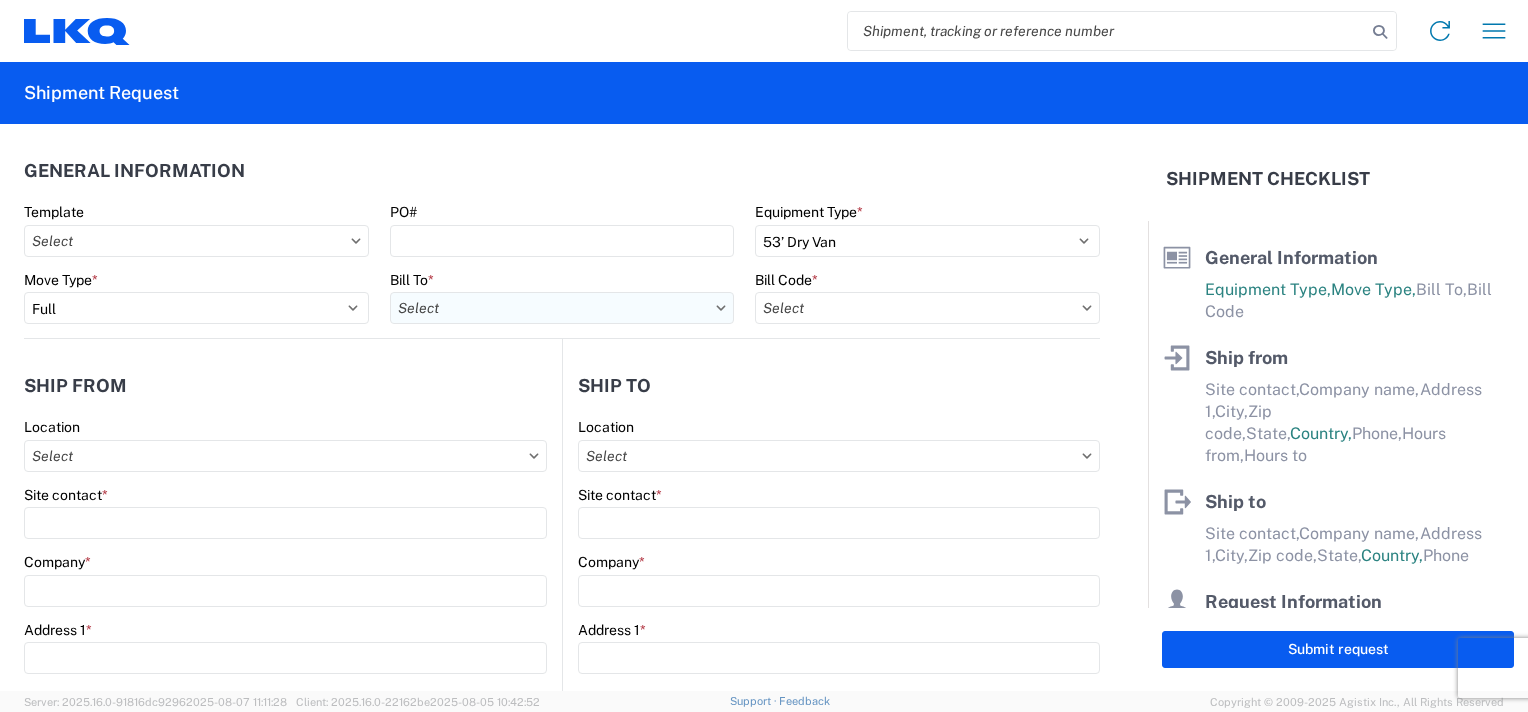 click on "Bill To  *" at bounding box center [562, 308] 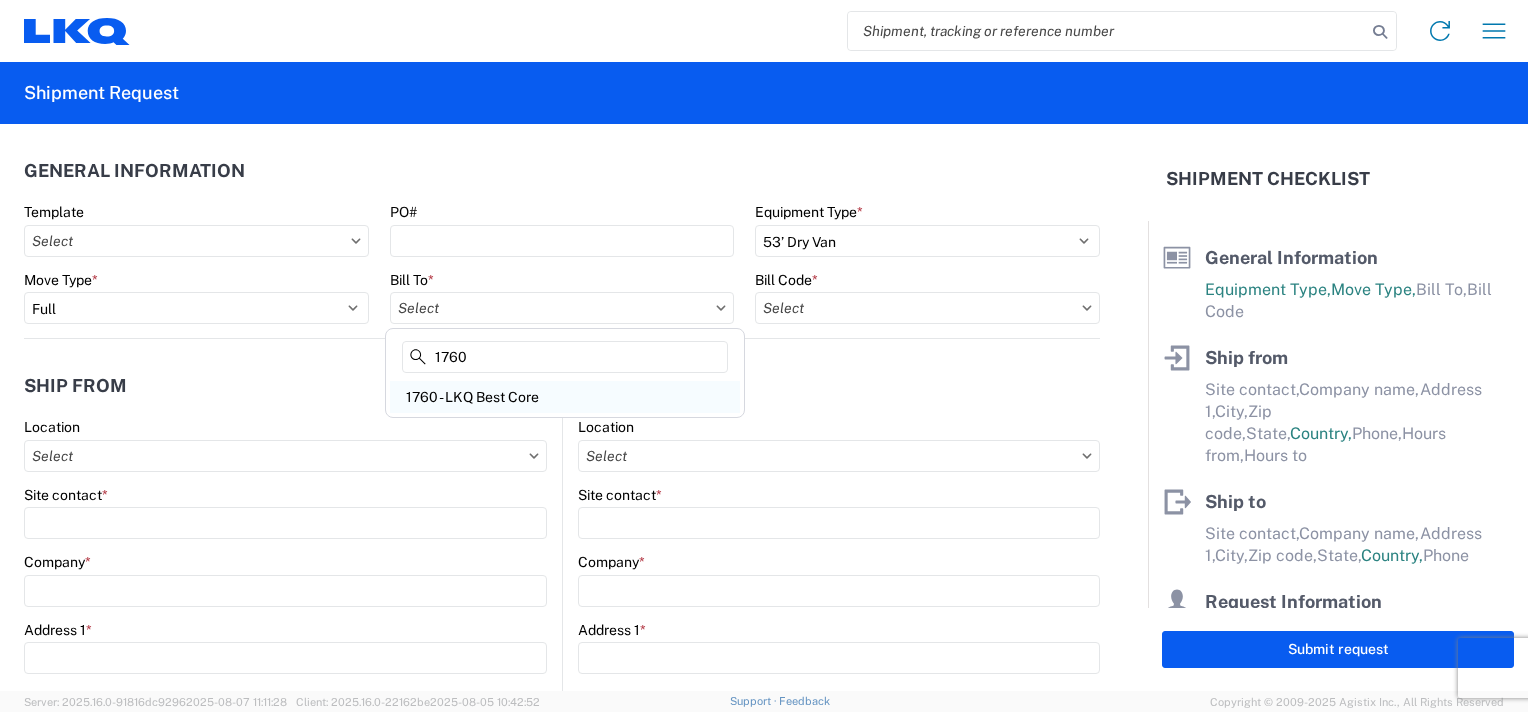 type on "1760" 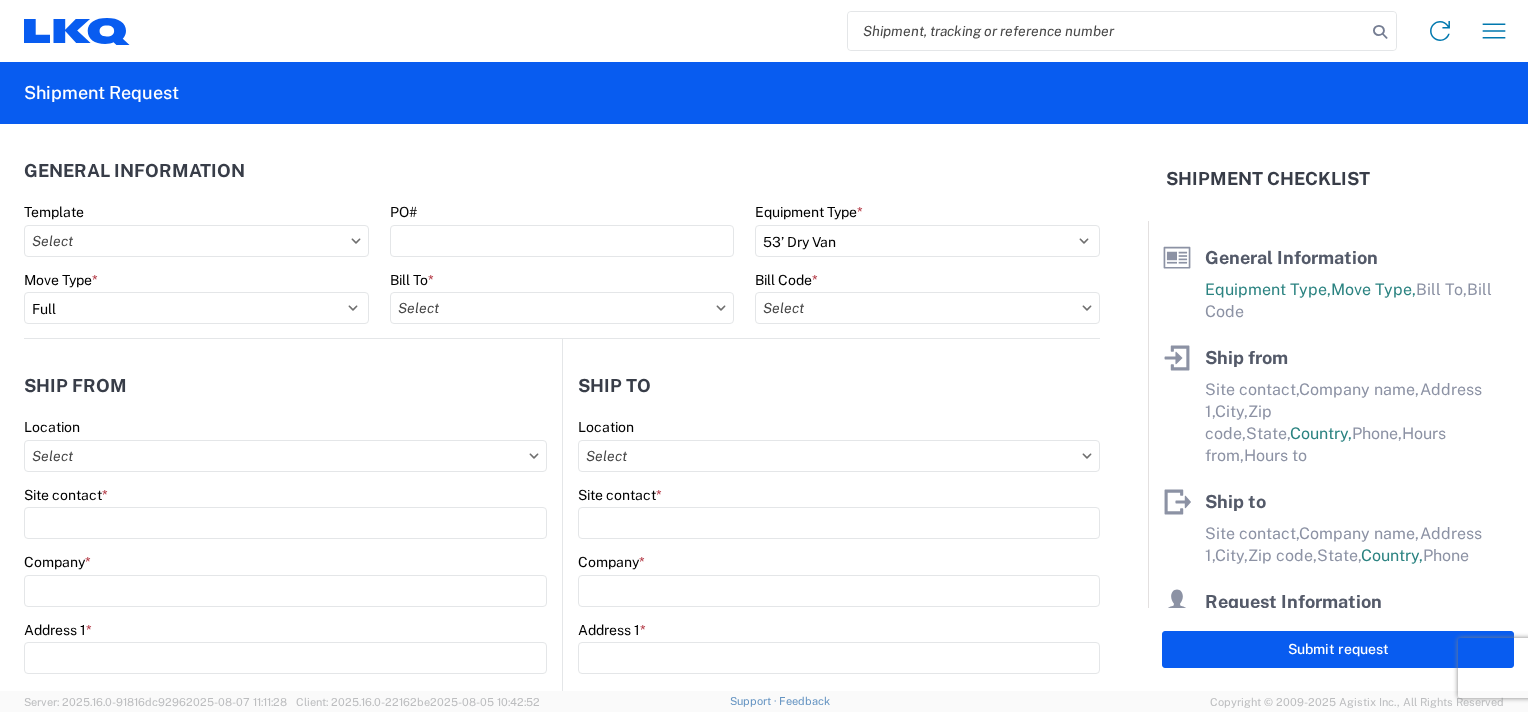 type on "1760 - LKQ Best Core" 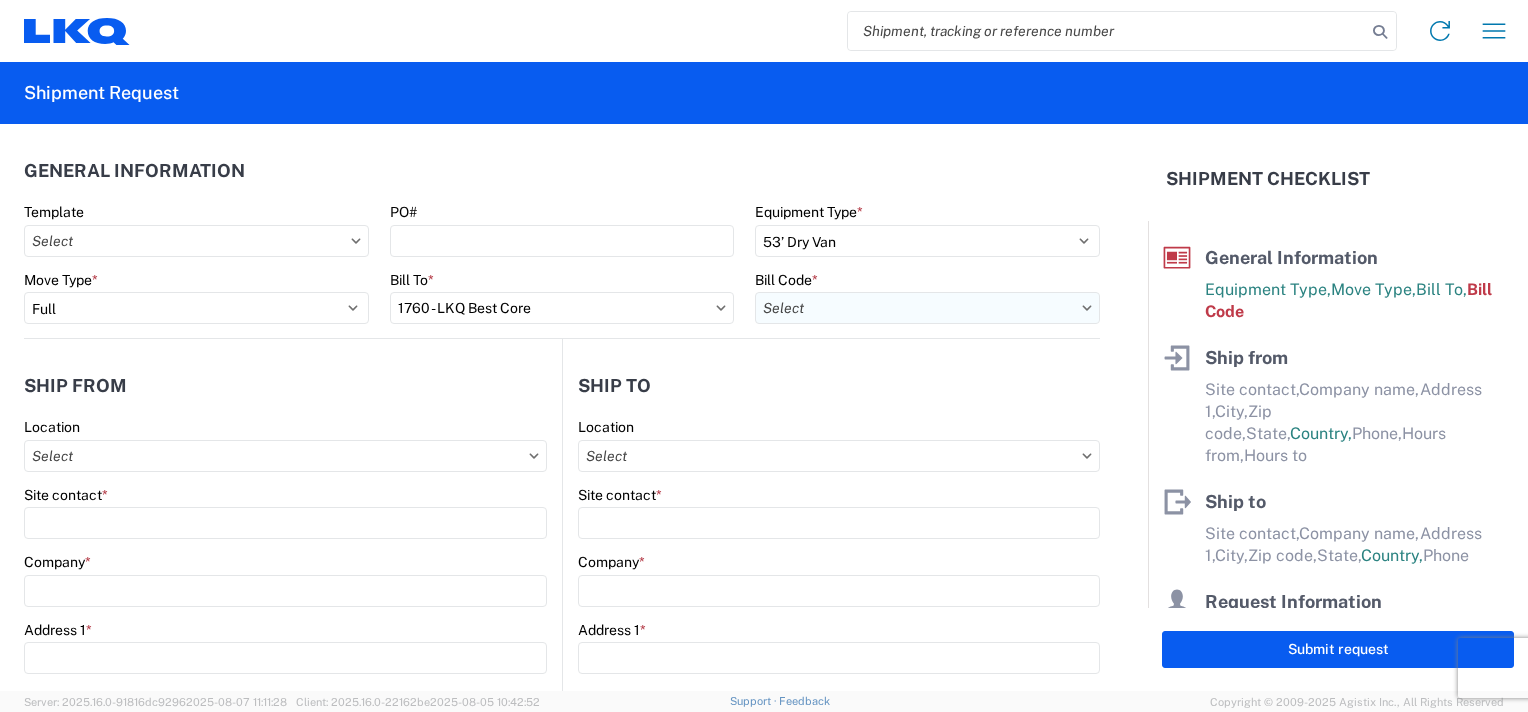 click on "Bill Code  *" at bounding box center (927, 308) 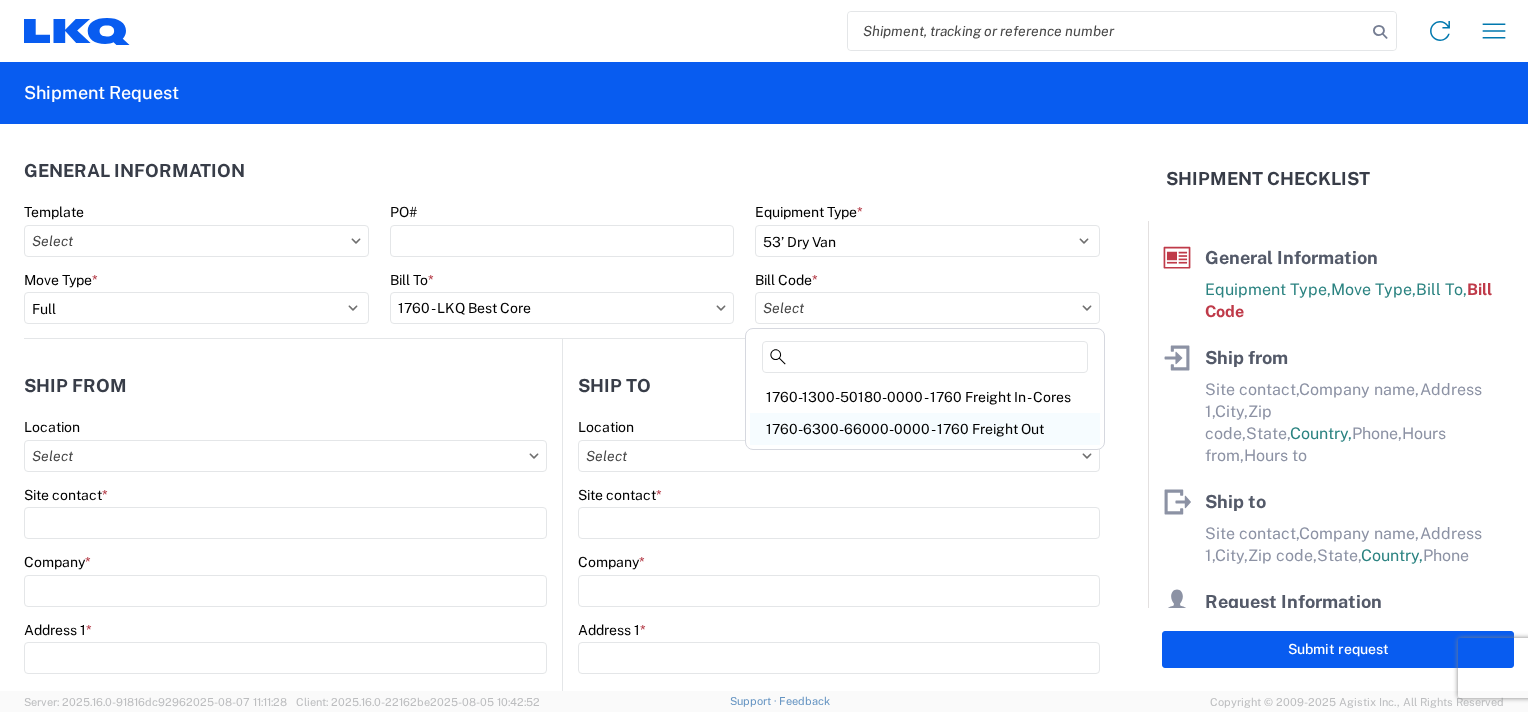 click on "1760-6300-66000-0000 - 1760 Freight Out" 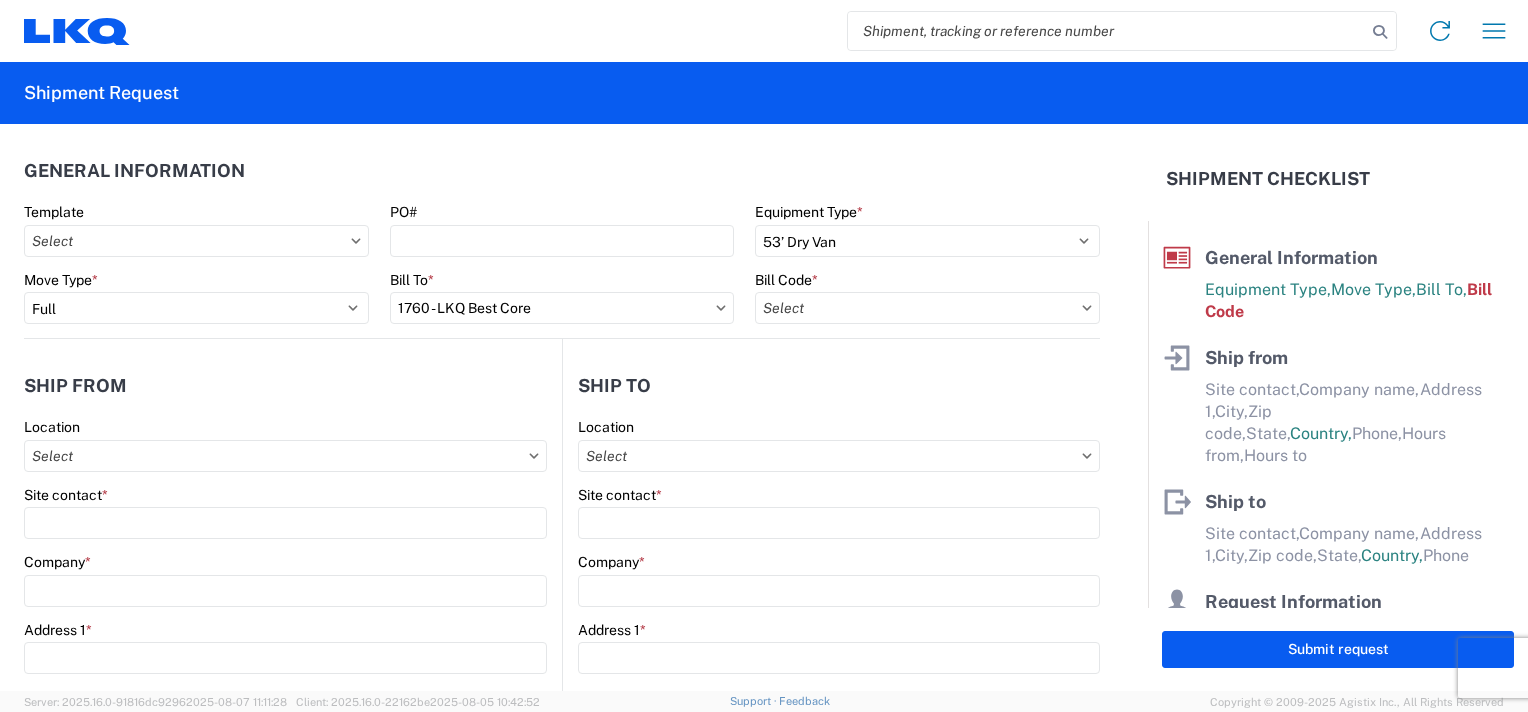 type on "1760-6300-66000-0000 - 1760 Freight Out" 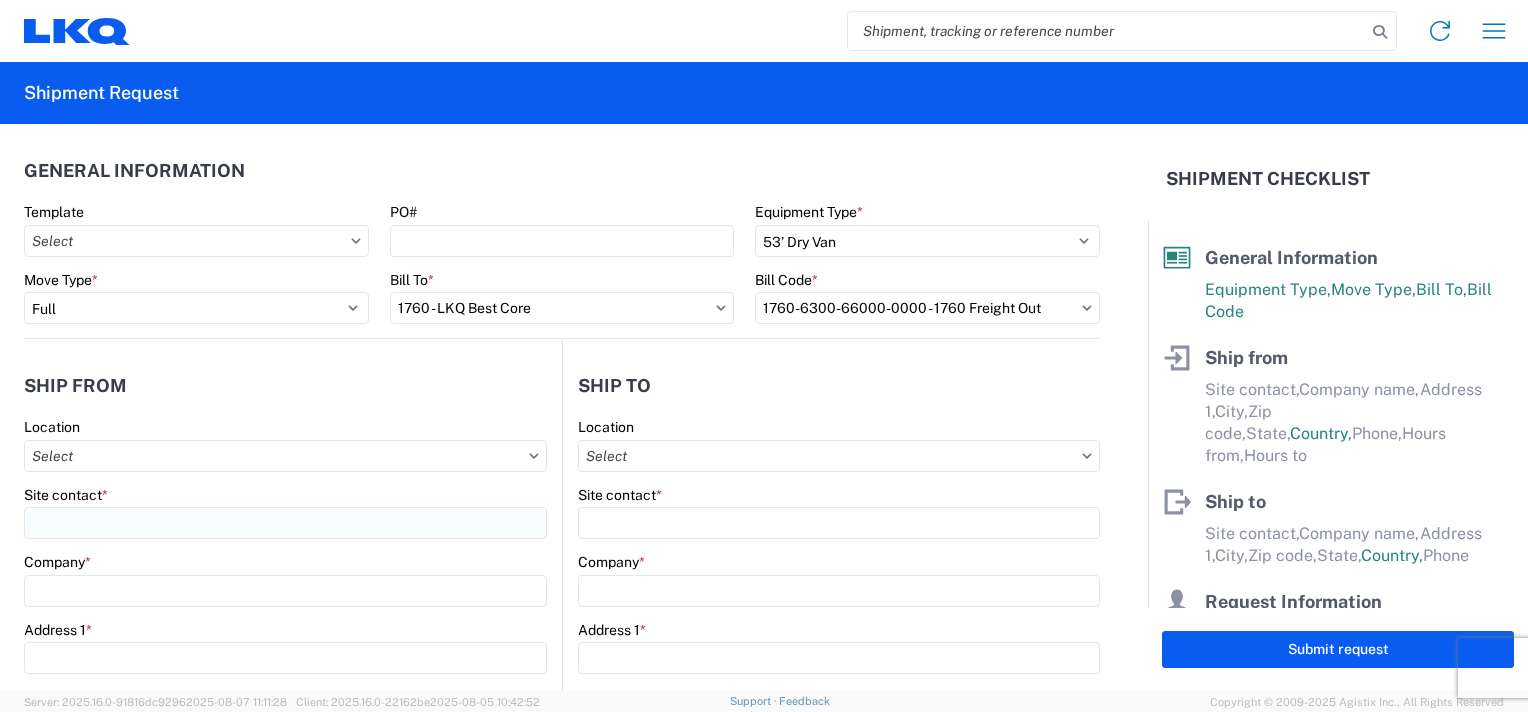scroll, scrollTop: 100, scrollLeft: 0, axis: vertical 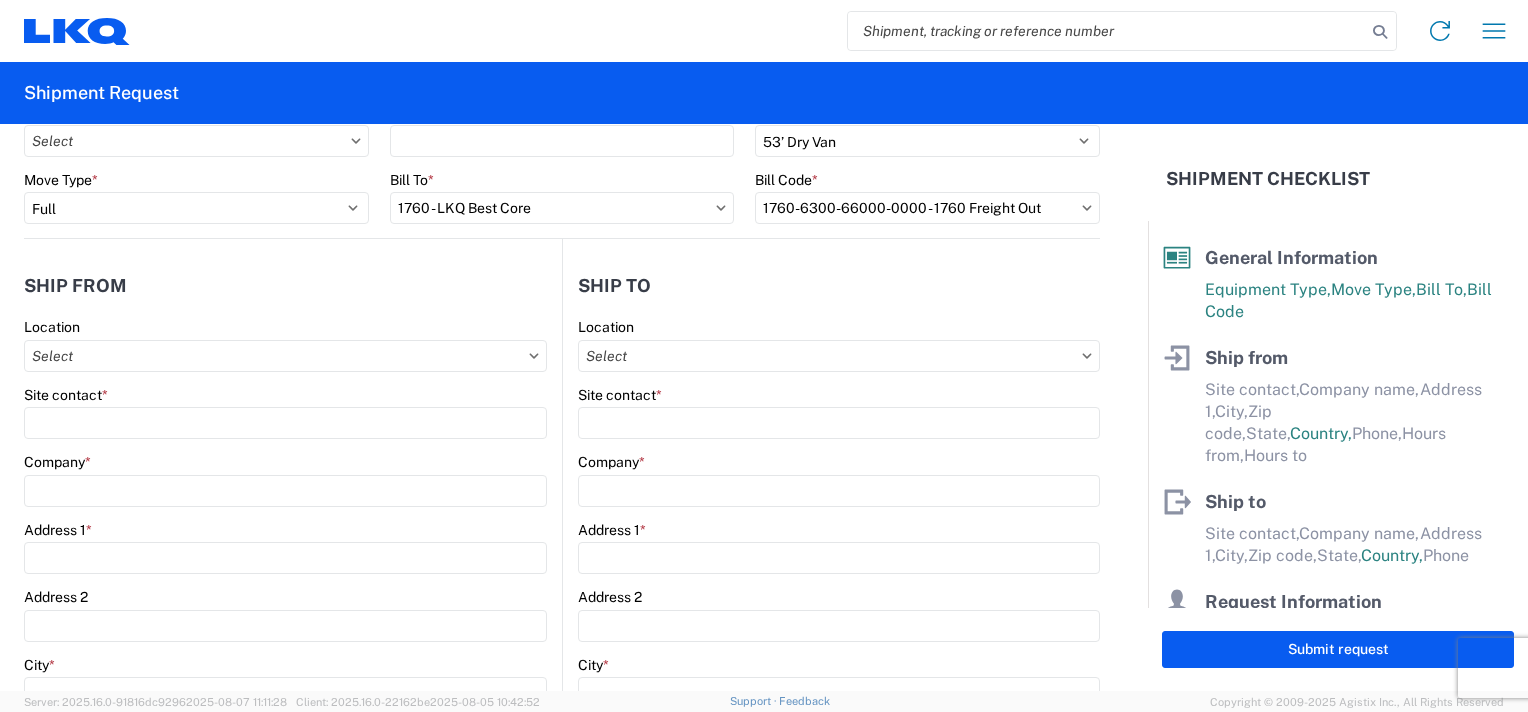 click 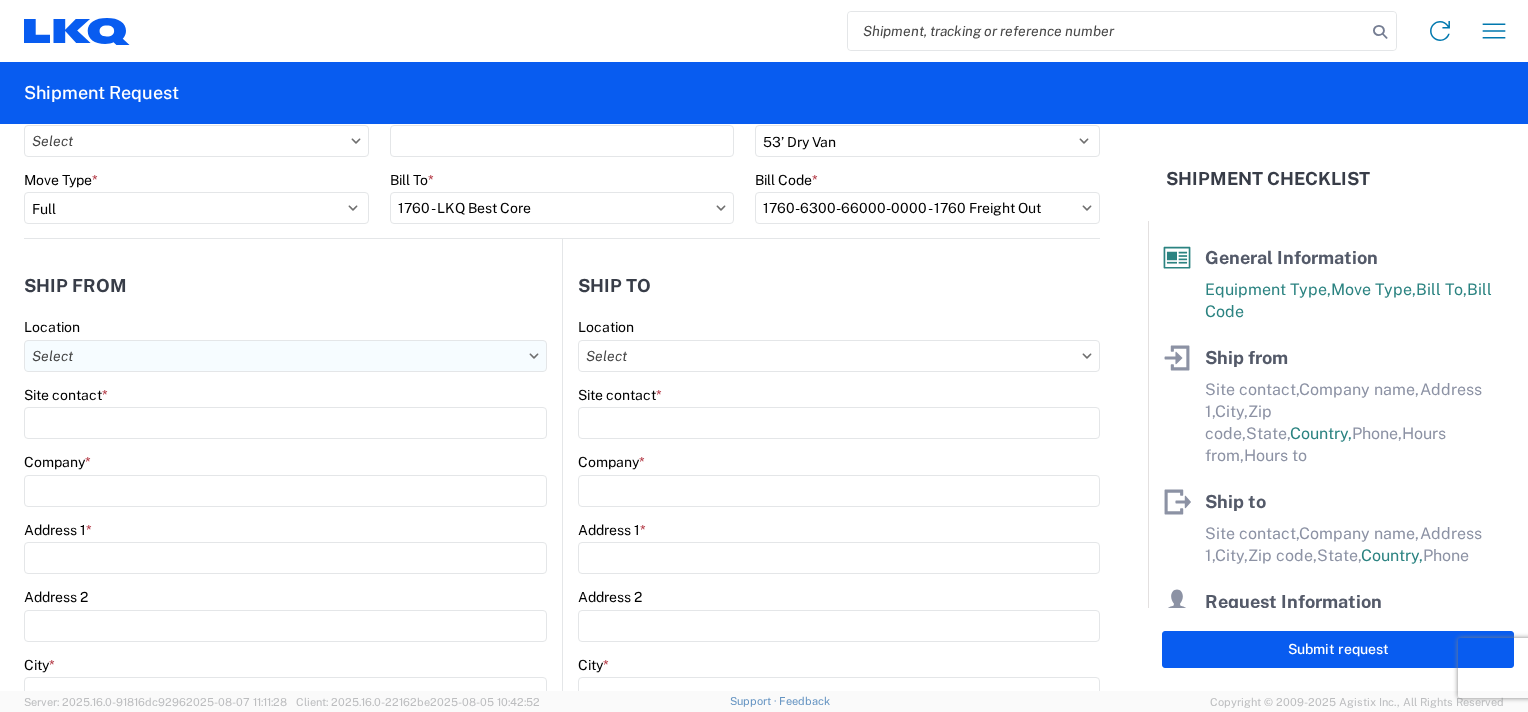 click on "Location" at bounding box center [285, 356] 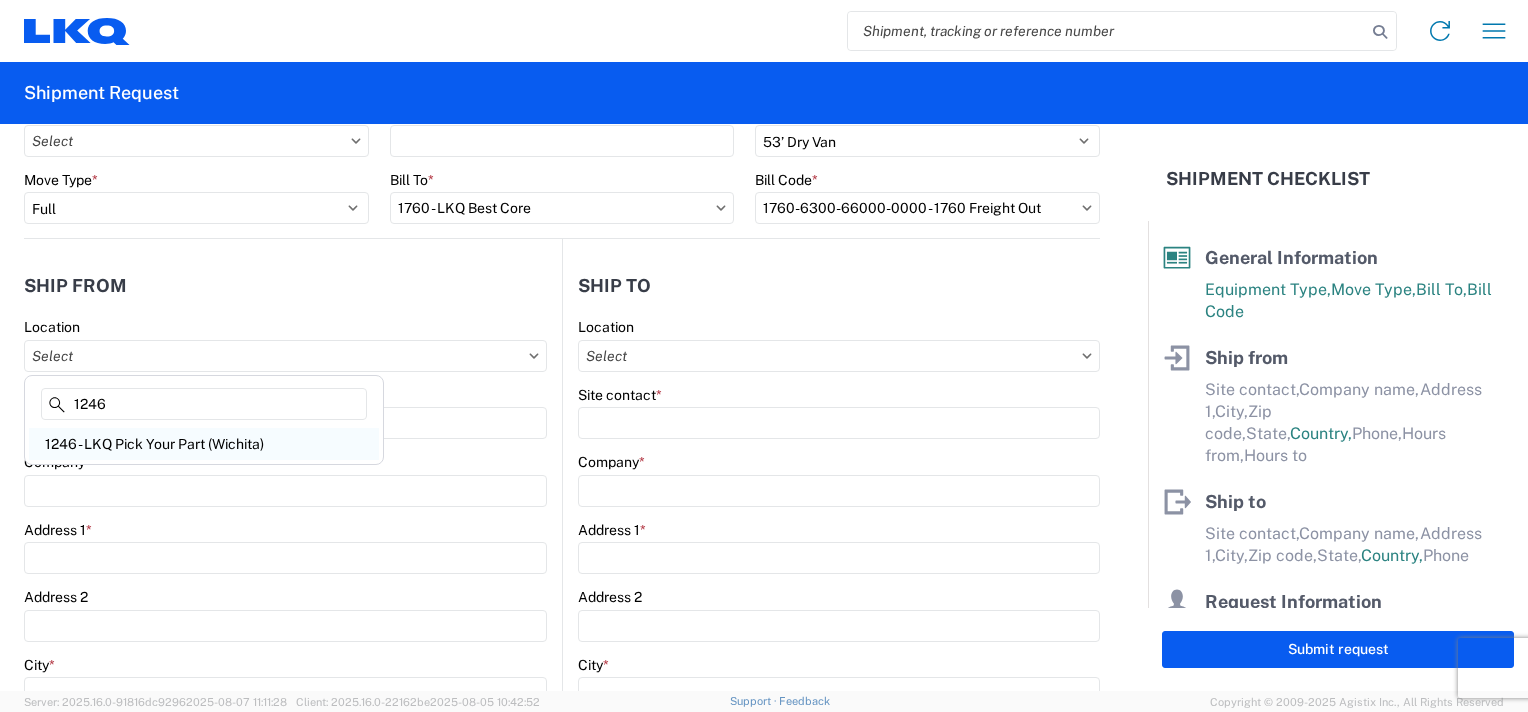 type on "1246" 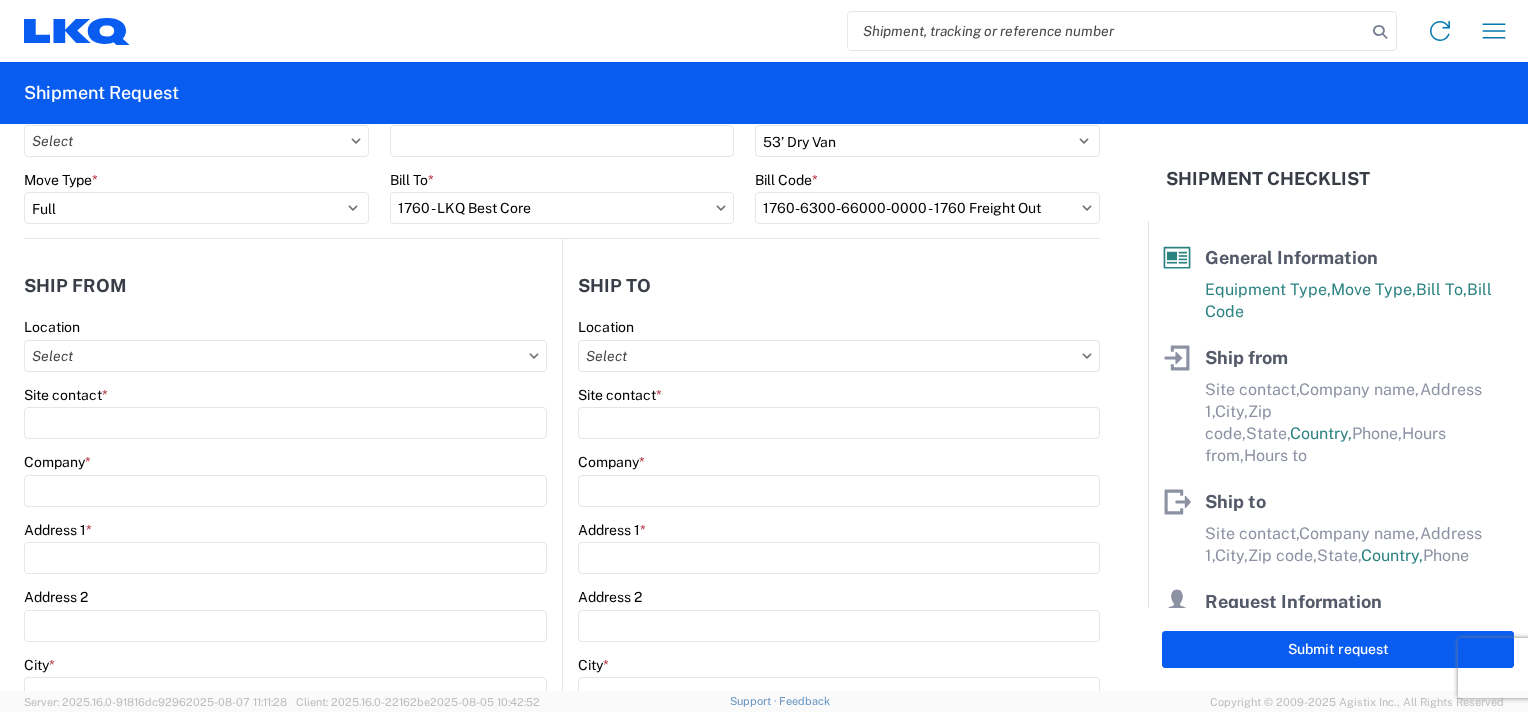 type on "1246 - LKQ Pick Your Part (Wichita)" 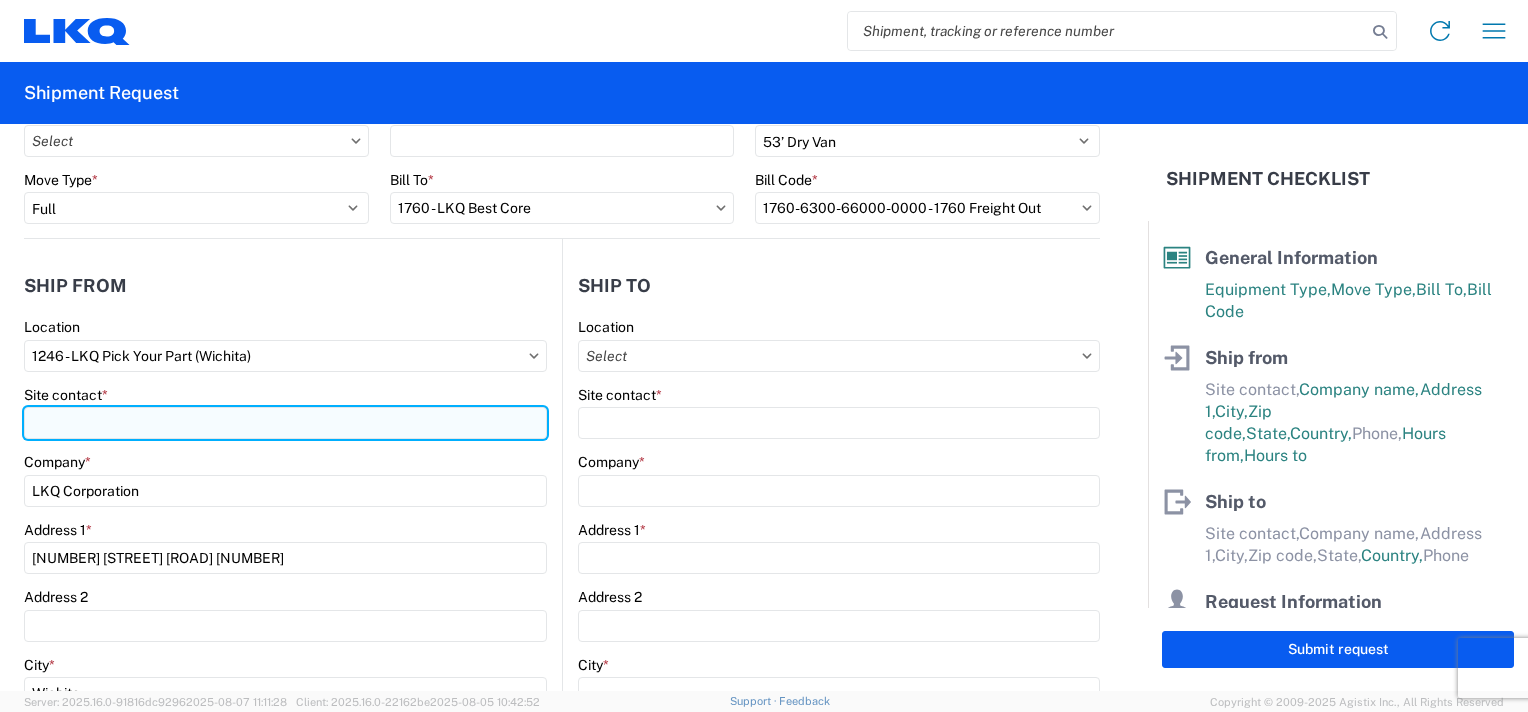 click on "Site contact  *" at bounding box center (285, 423) 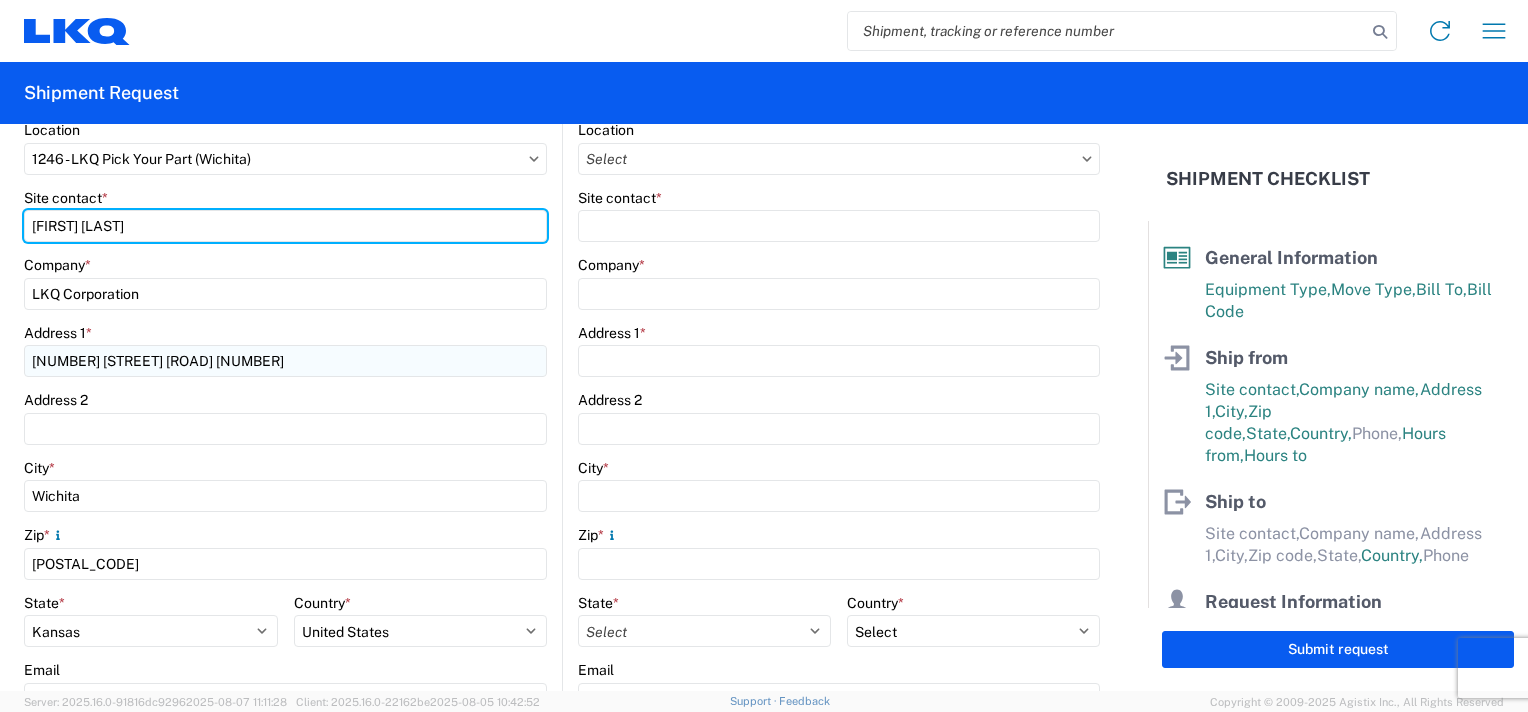 scroll, scrollTop: 300, scrollLeft: 0, axis: vertical 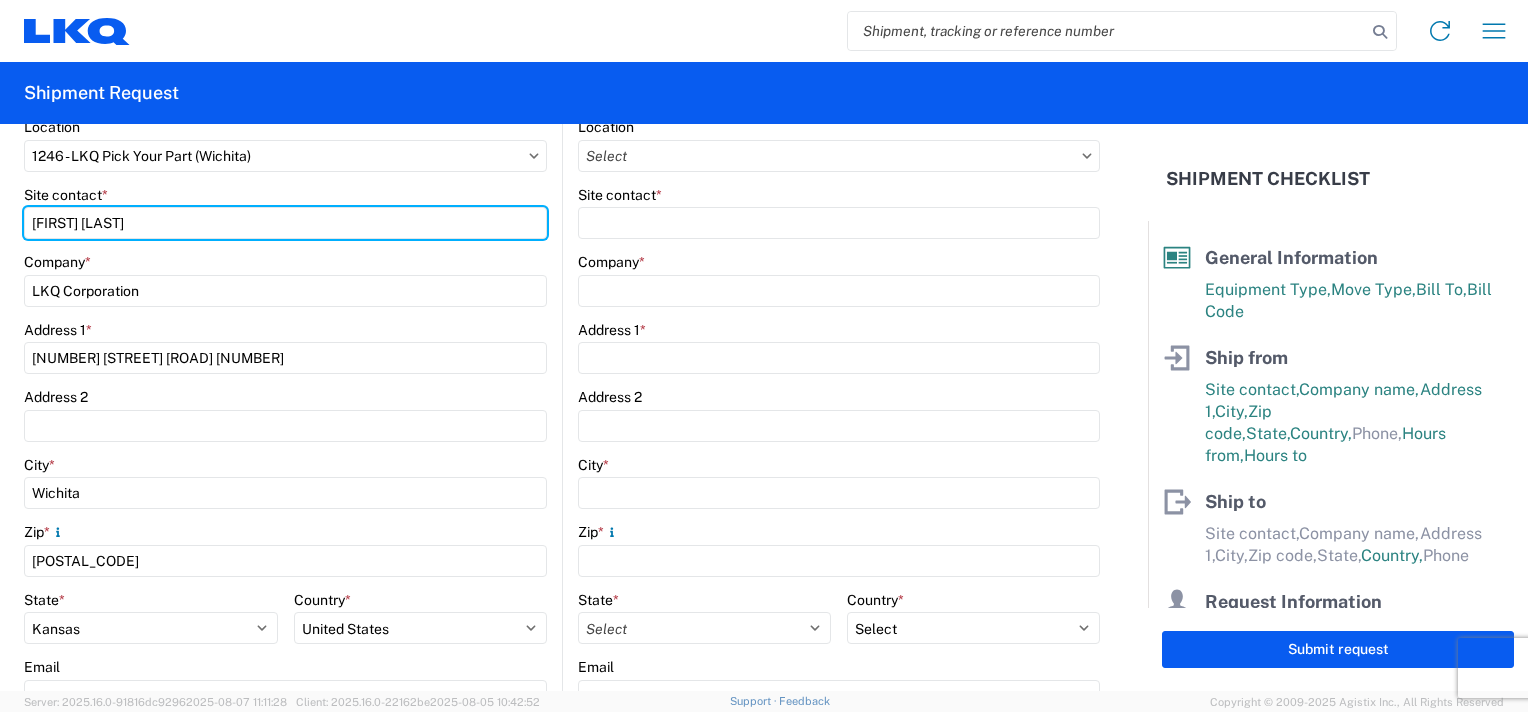 type on "[FIRST] [LAST]" 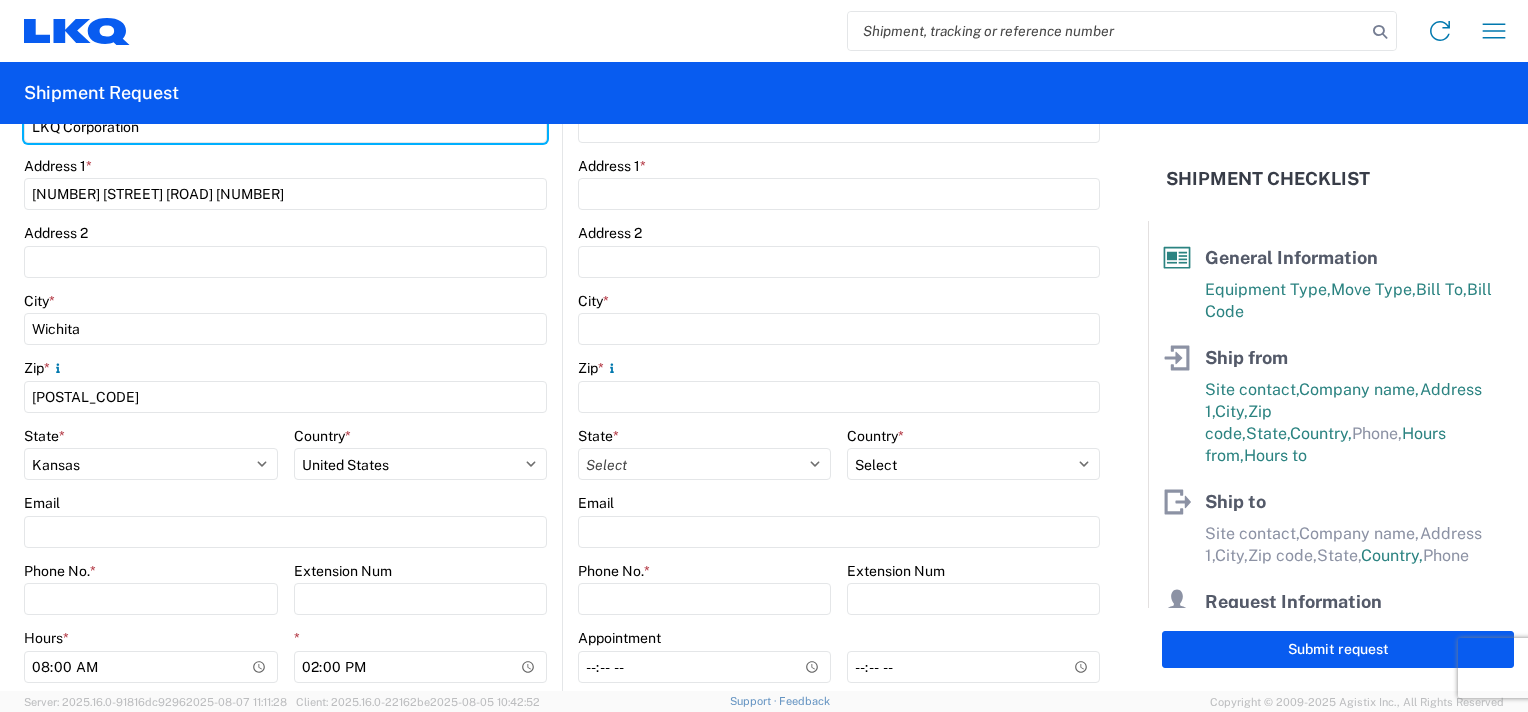 scroll, scrollTop: 500, scrollLeft: 0, axis: vertical 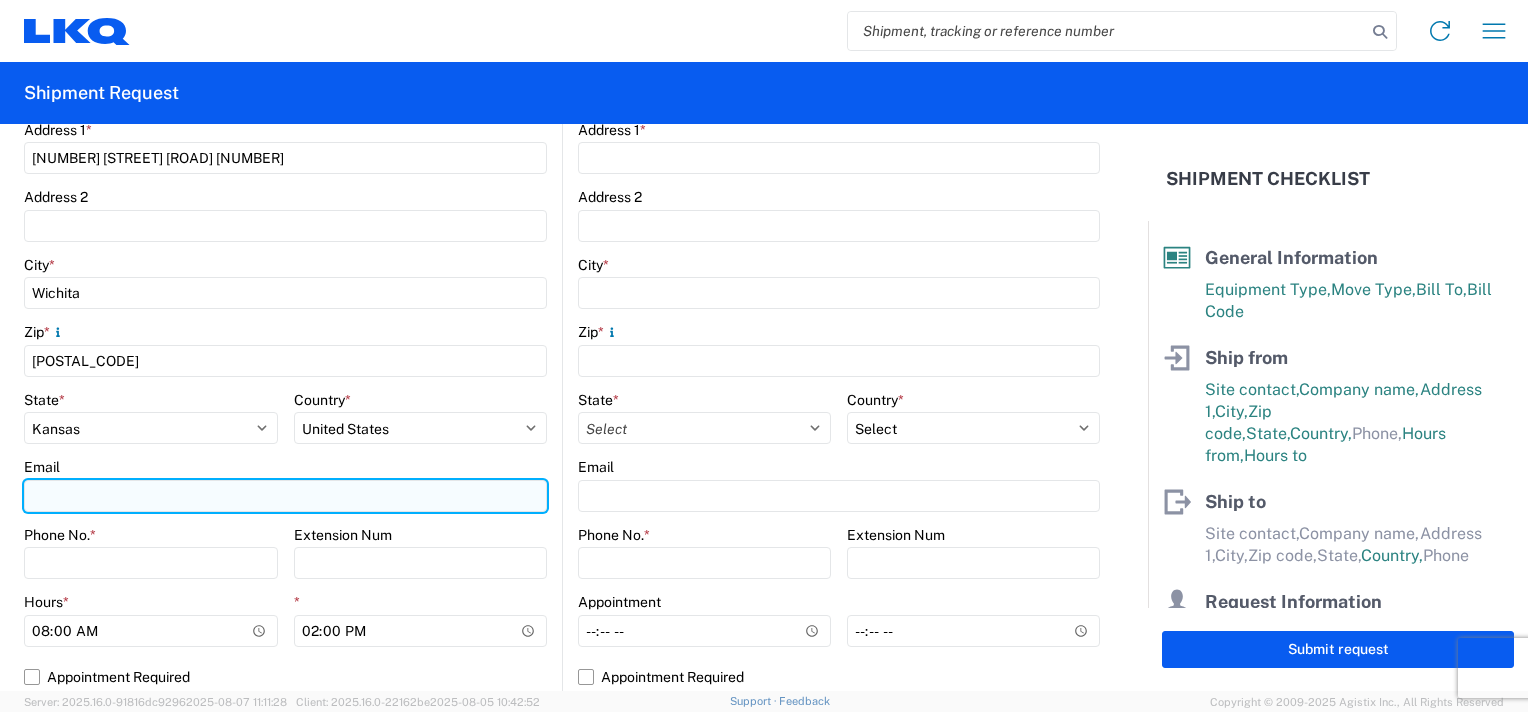 click on "Email" at bounding box center [285, 496] 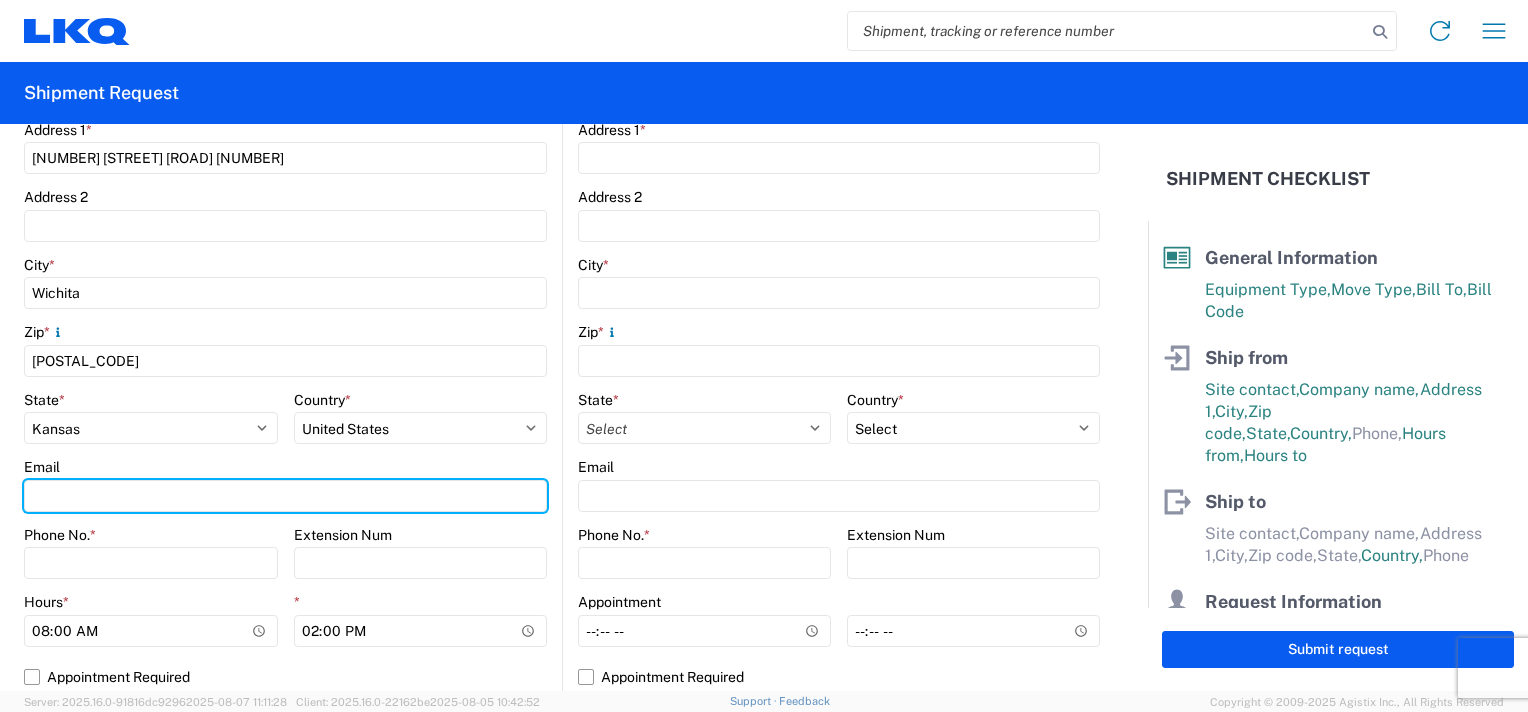type on "[EMAIL]" 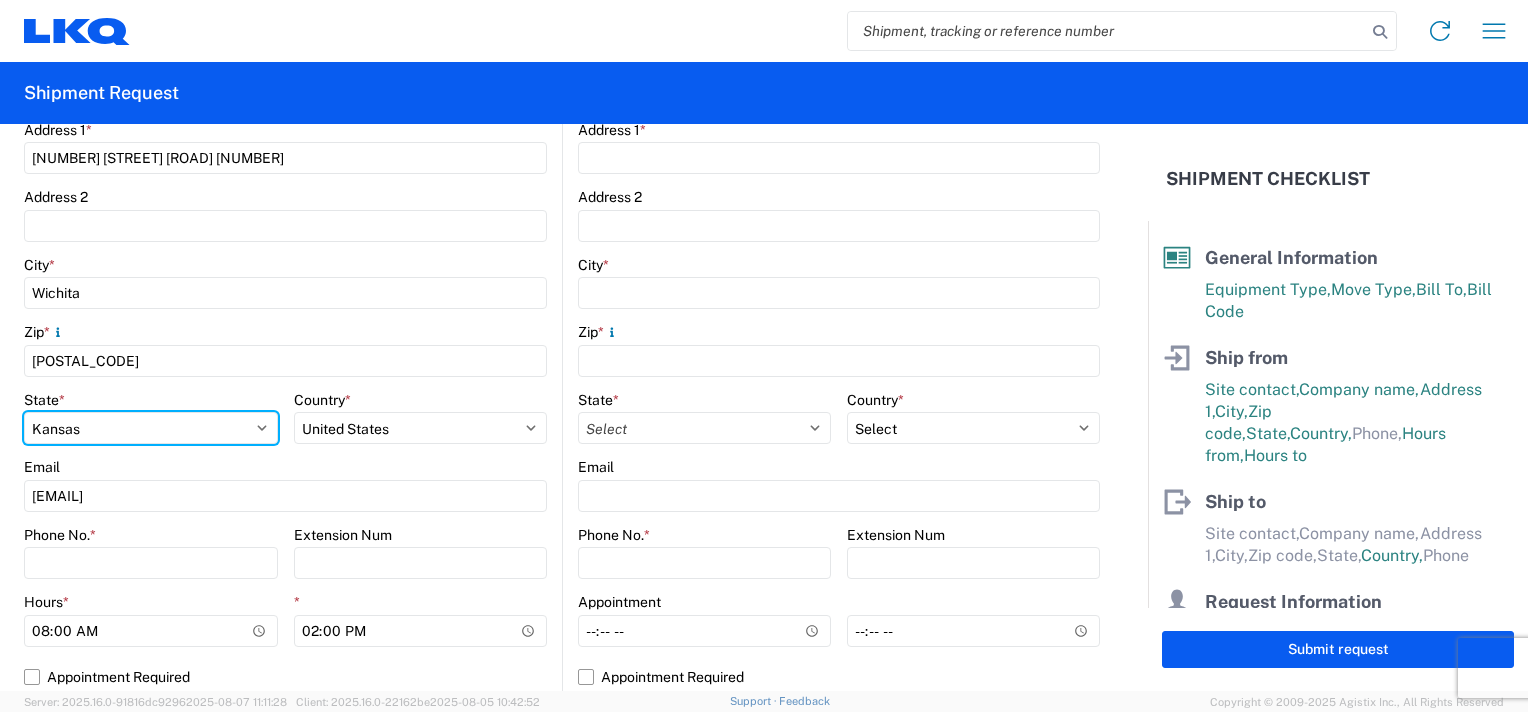 select on "TX" 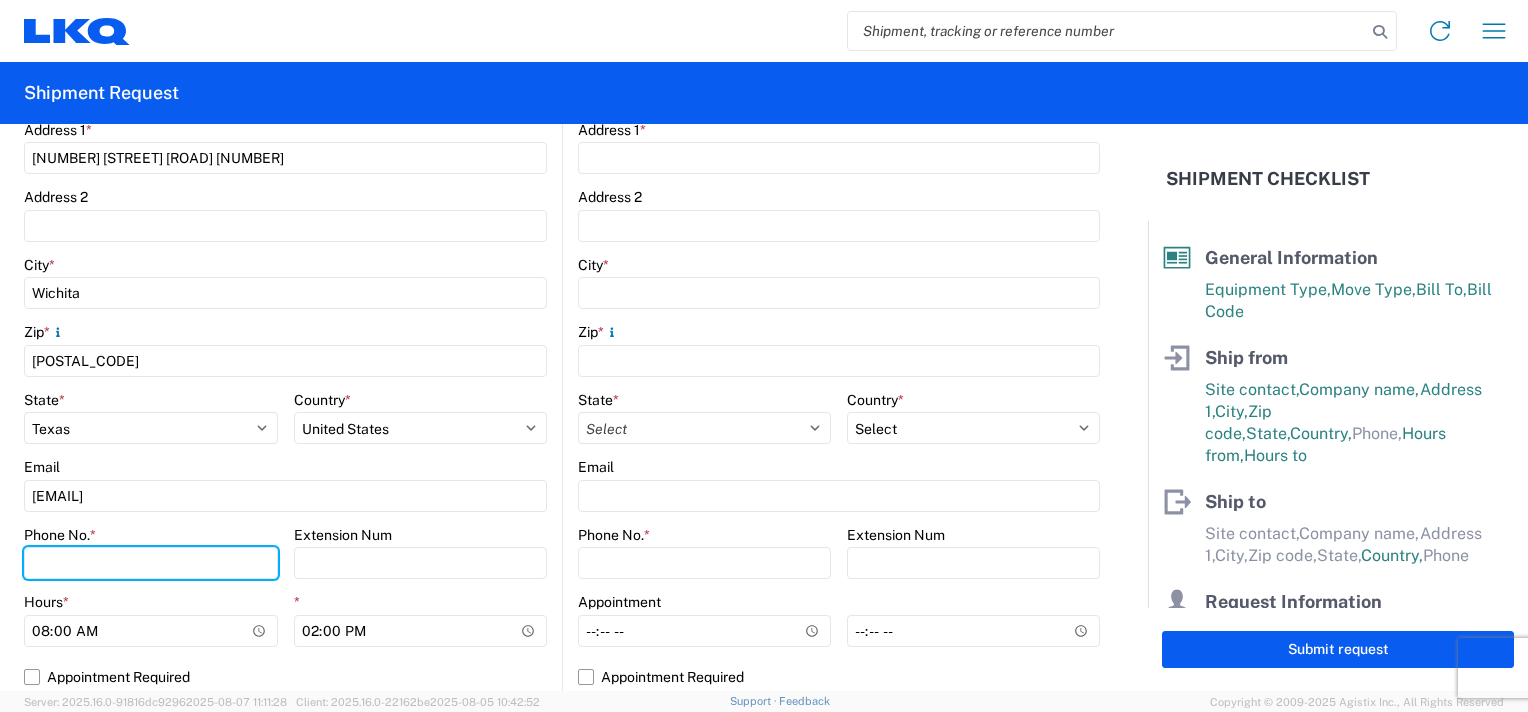 type on "[PHONE]" 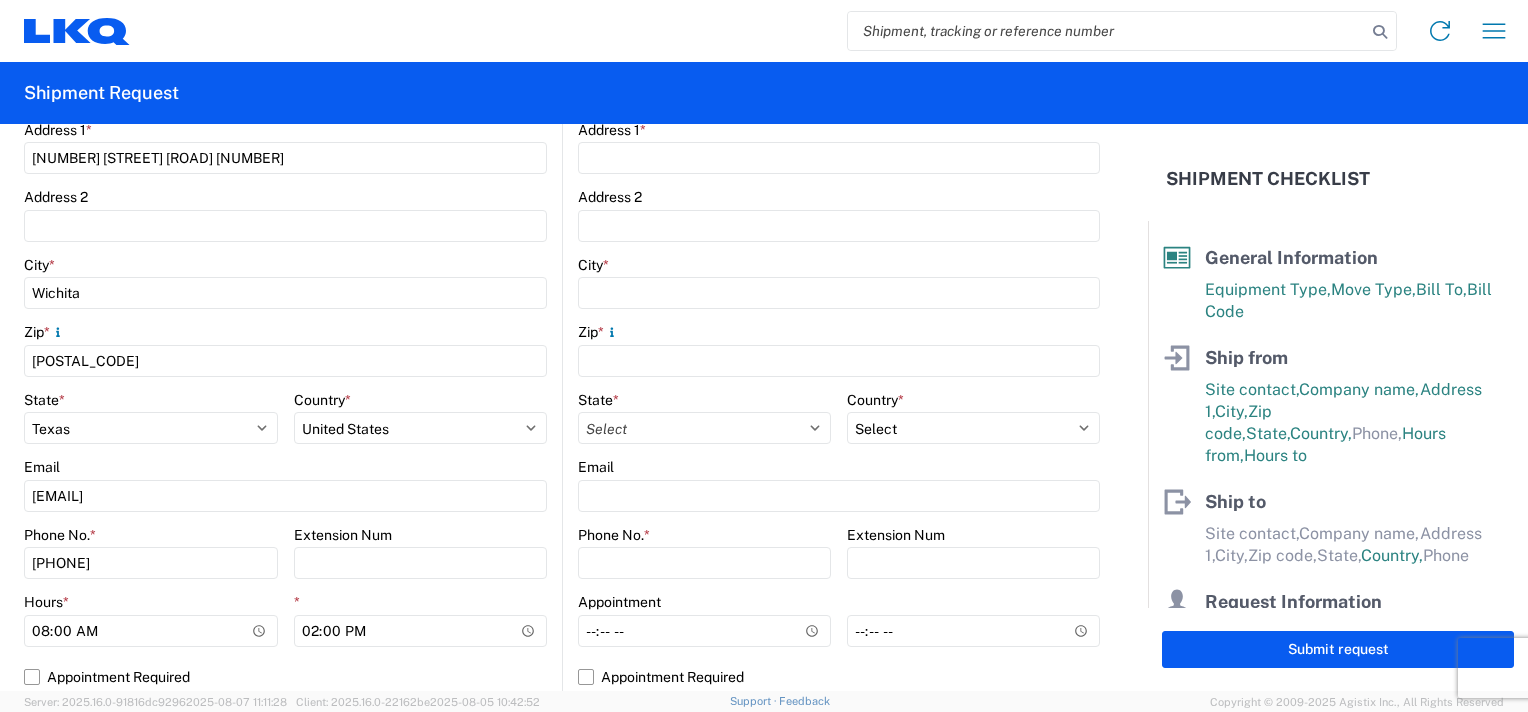 type on "LKQ Corporation" 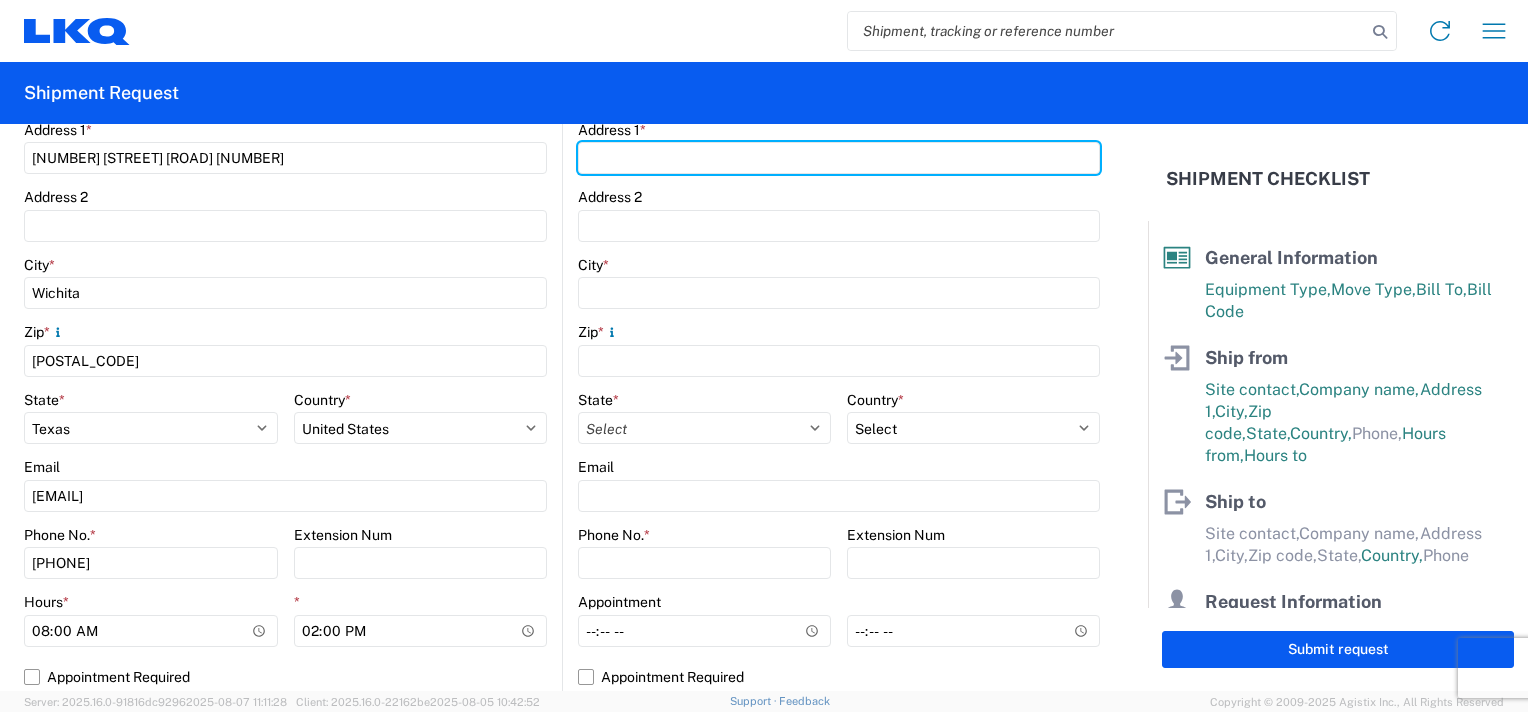 type on "1710 W Mount Houston Rd" 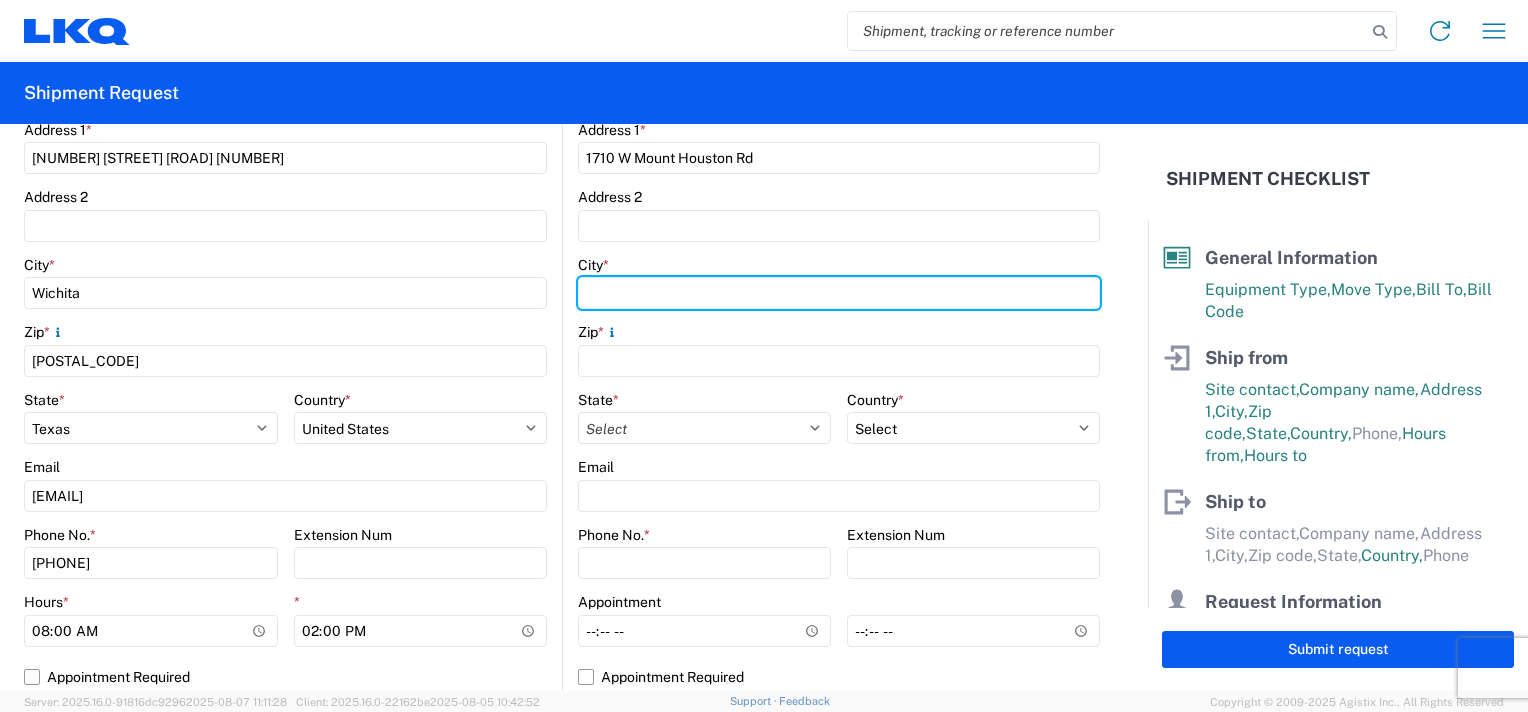 type on "Houston" 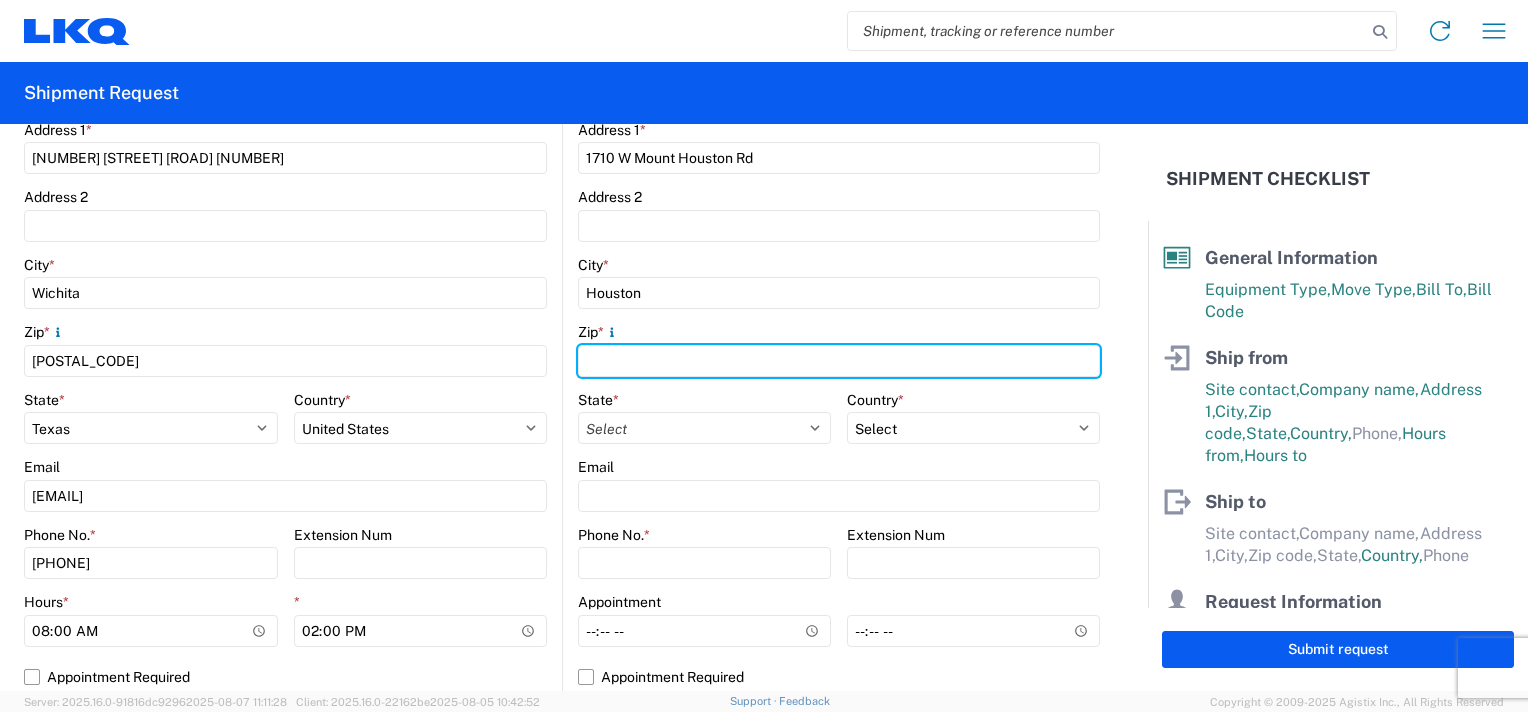 type on "77038" 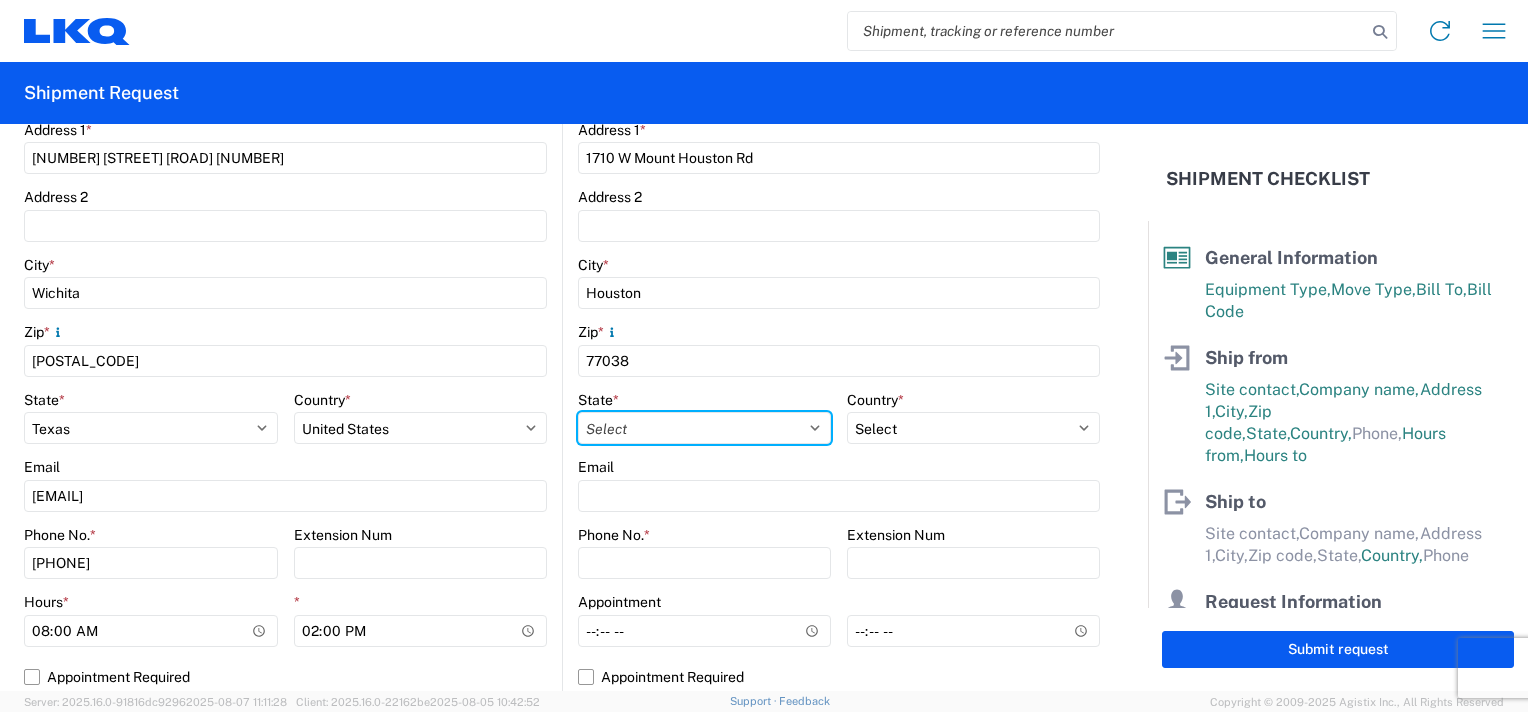 select on "TX" 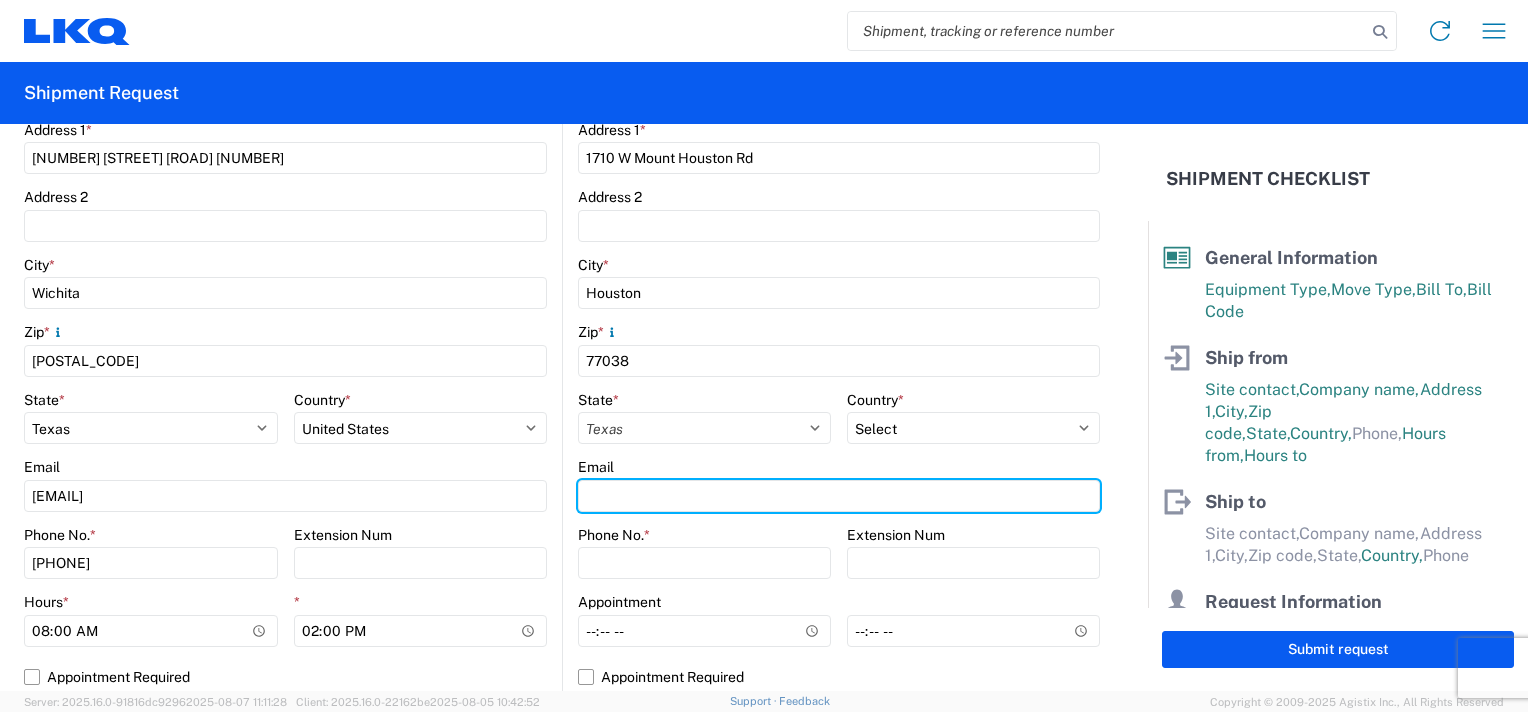type on "[EMAIL]" 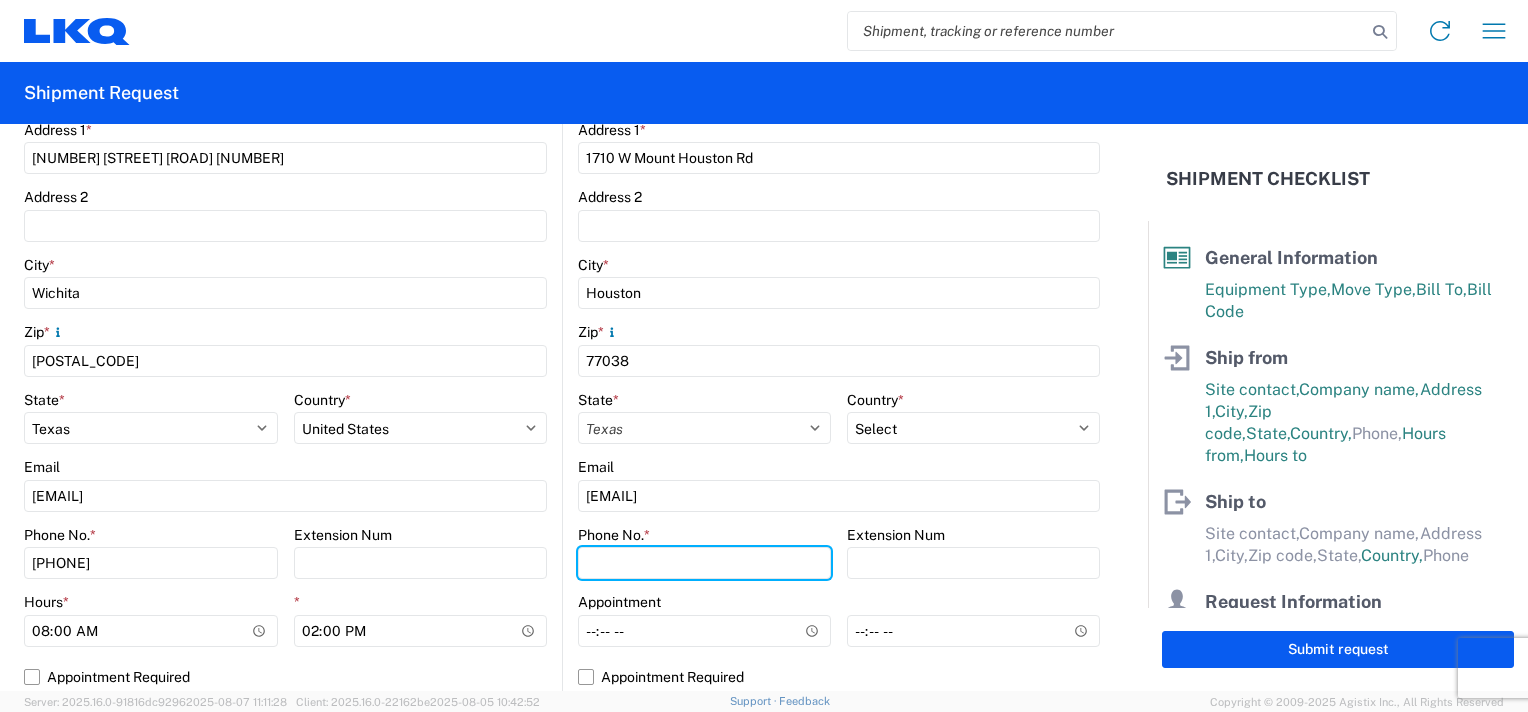 type on "[PHONE]" 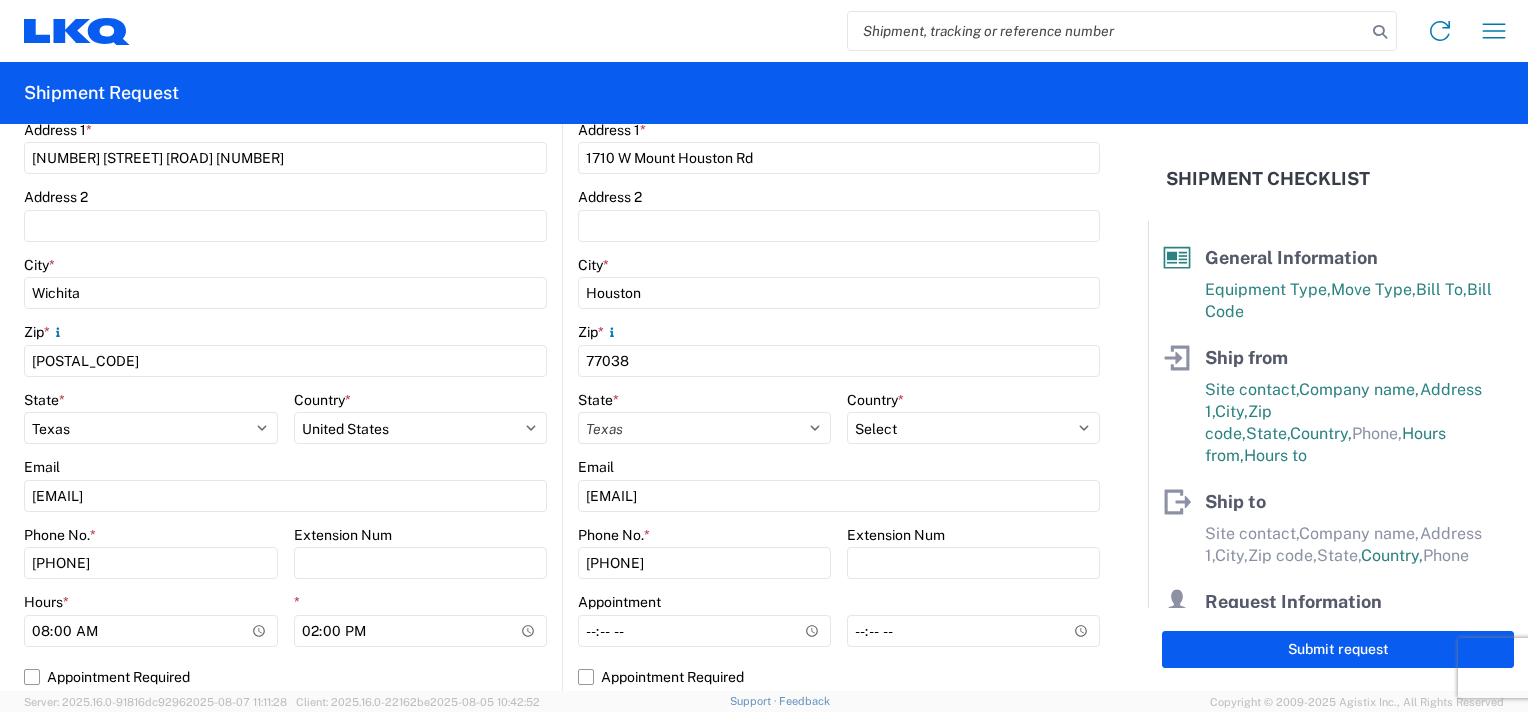type on "[FIRST] [LAST]" 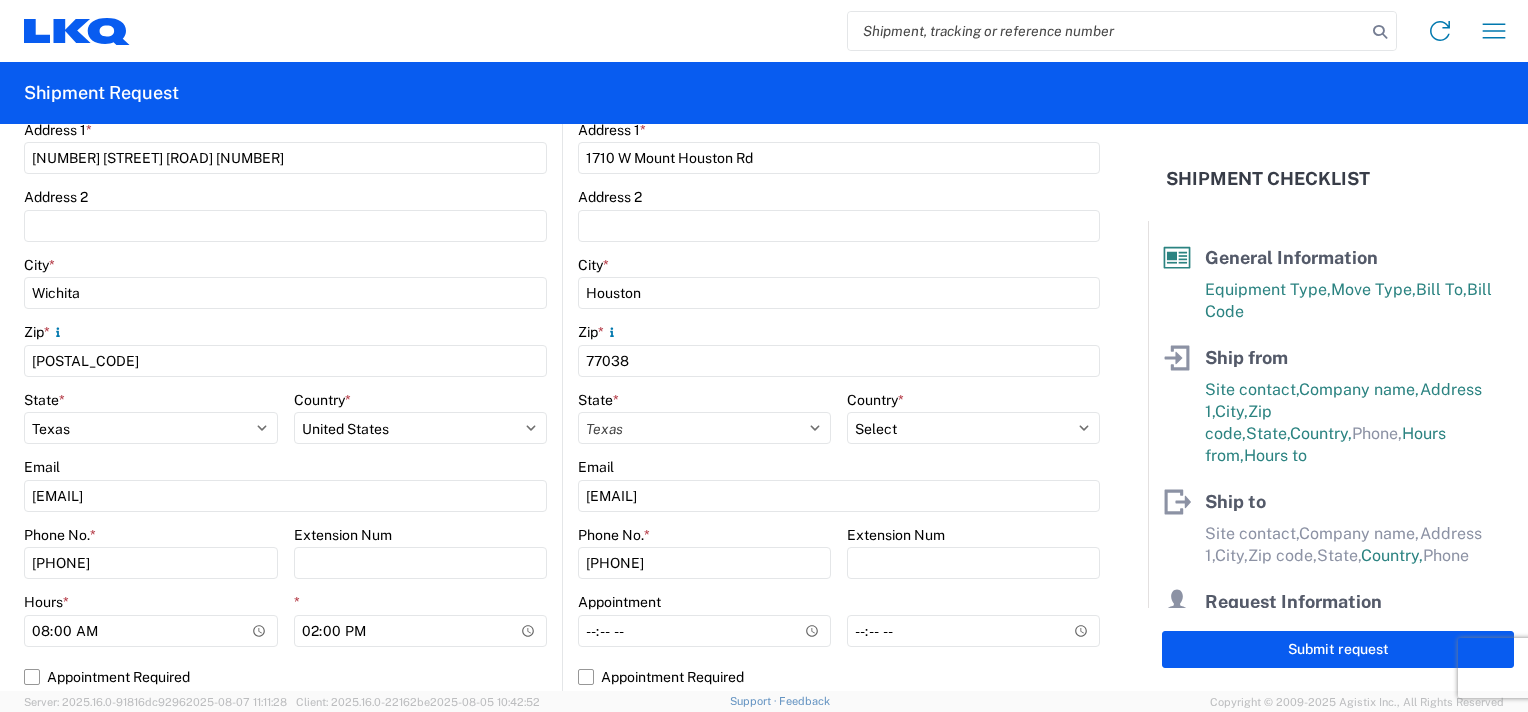type on "[EMAIL]" 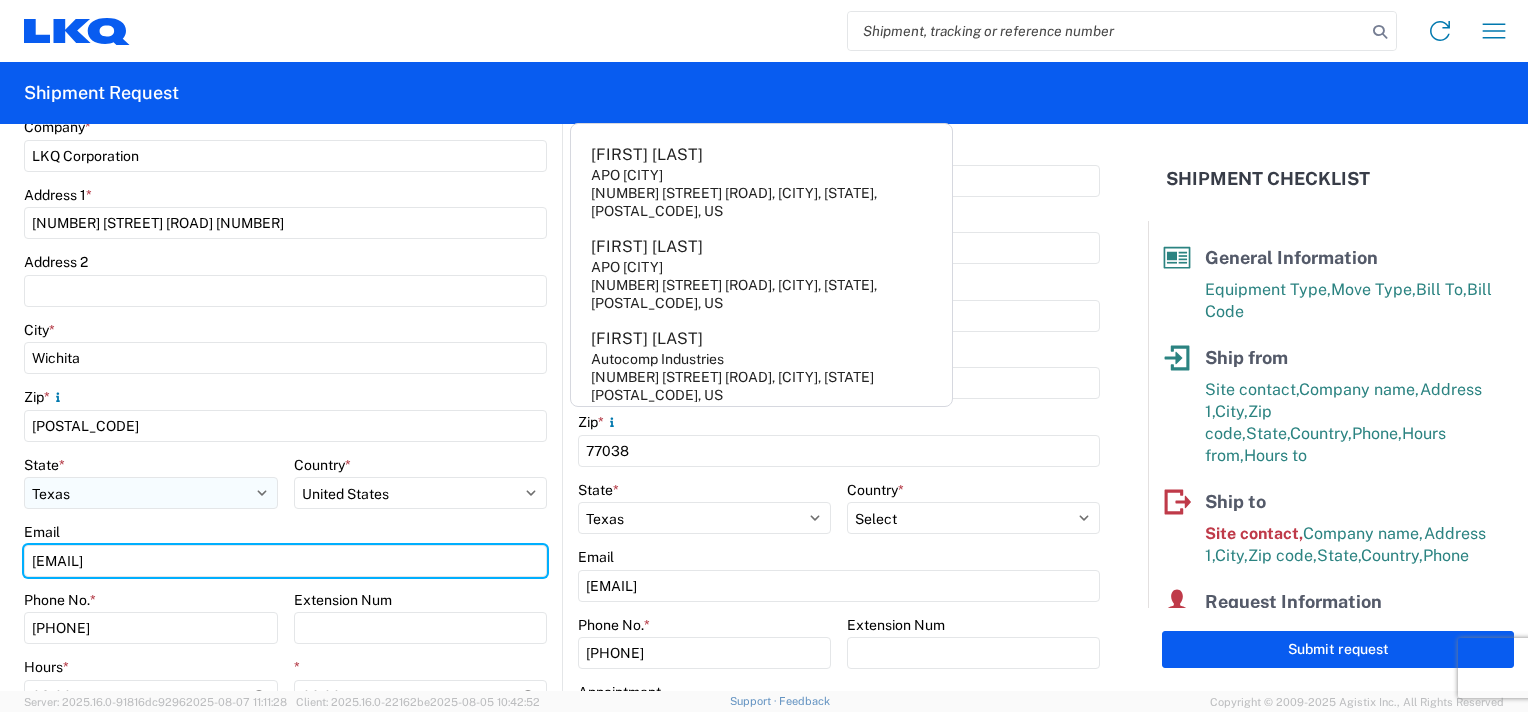 scroll, scrollTop: 500, scrollLeft: 0, axis: vertical 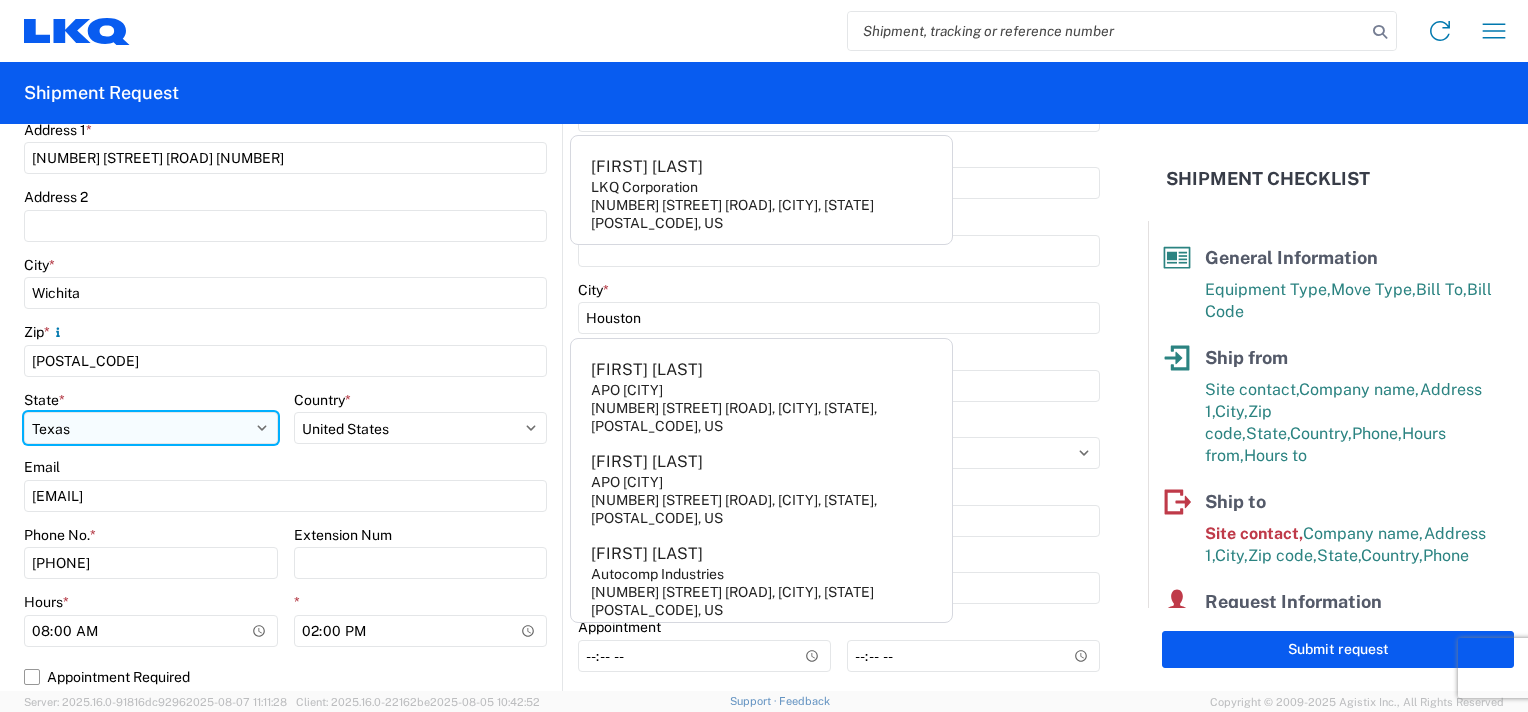 click on "Select Alabama Alaska Arizona Arkansas Armed Forces Americas Armed Forces Europe Armed Forces Pacific California Colorado Connecticut Delaware District of Columbia Florida Georgia Hawaii Idaho Illinois Indiana Iowa Kansas Kentucky Louisiana Maine Maryland Massachusetts Michigan Minnesota Mississippi Missouri Montana Nebraska Nevada New Hampshire New Jersey New Mexico New York North Carolina North Dakota Ohio Oklahoma Oregon Palau Pennsylvania Puerto Rico Rhode Island South Carolina South Dakota Tennessee Texas Utah Vermont Virginia Washington West Virginia Wisconsin Wyoming" at bounding box center (151, 428) 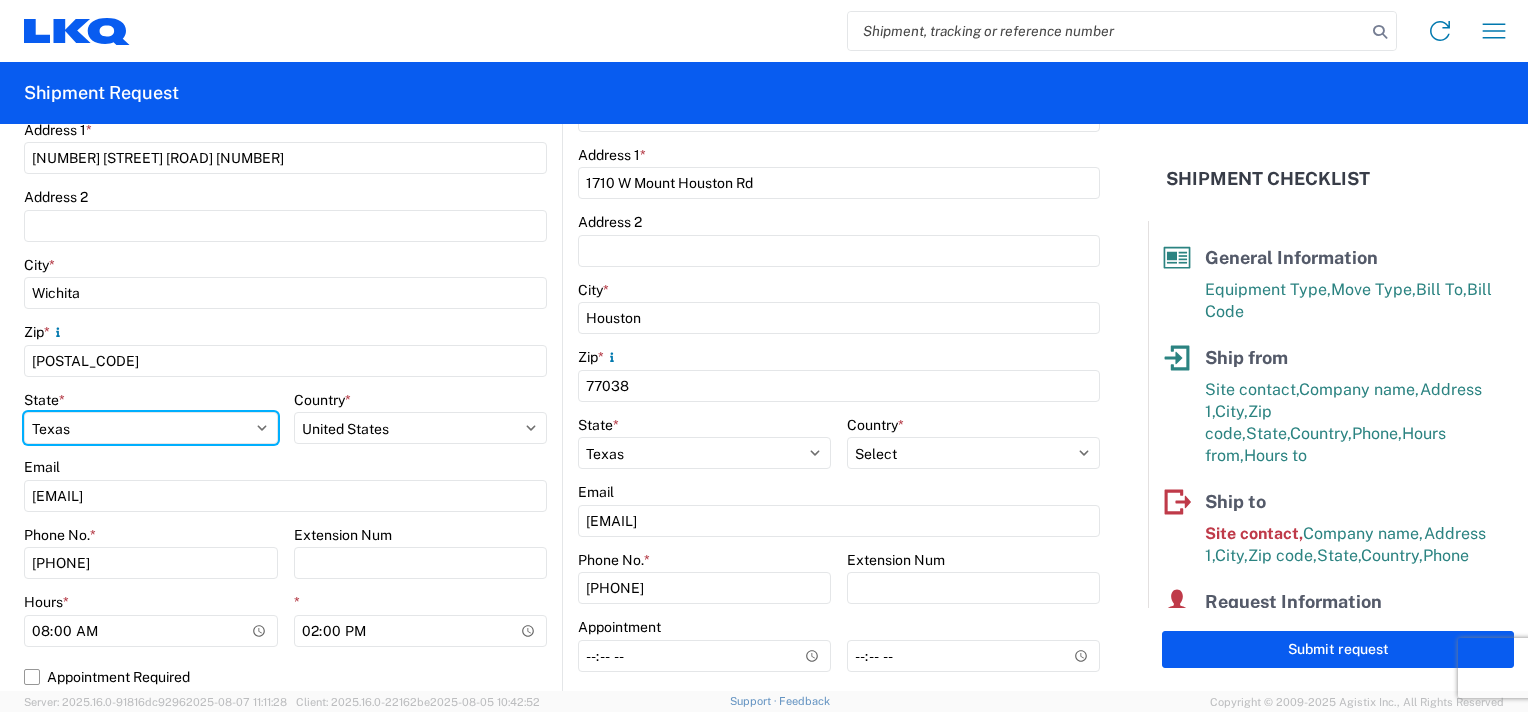 select on "KS" 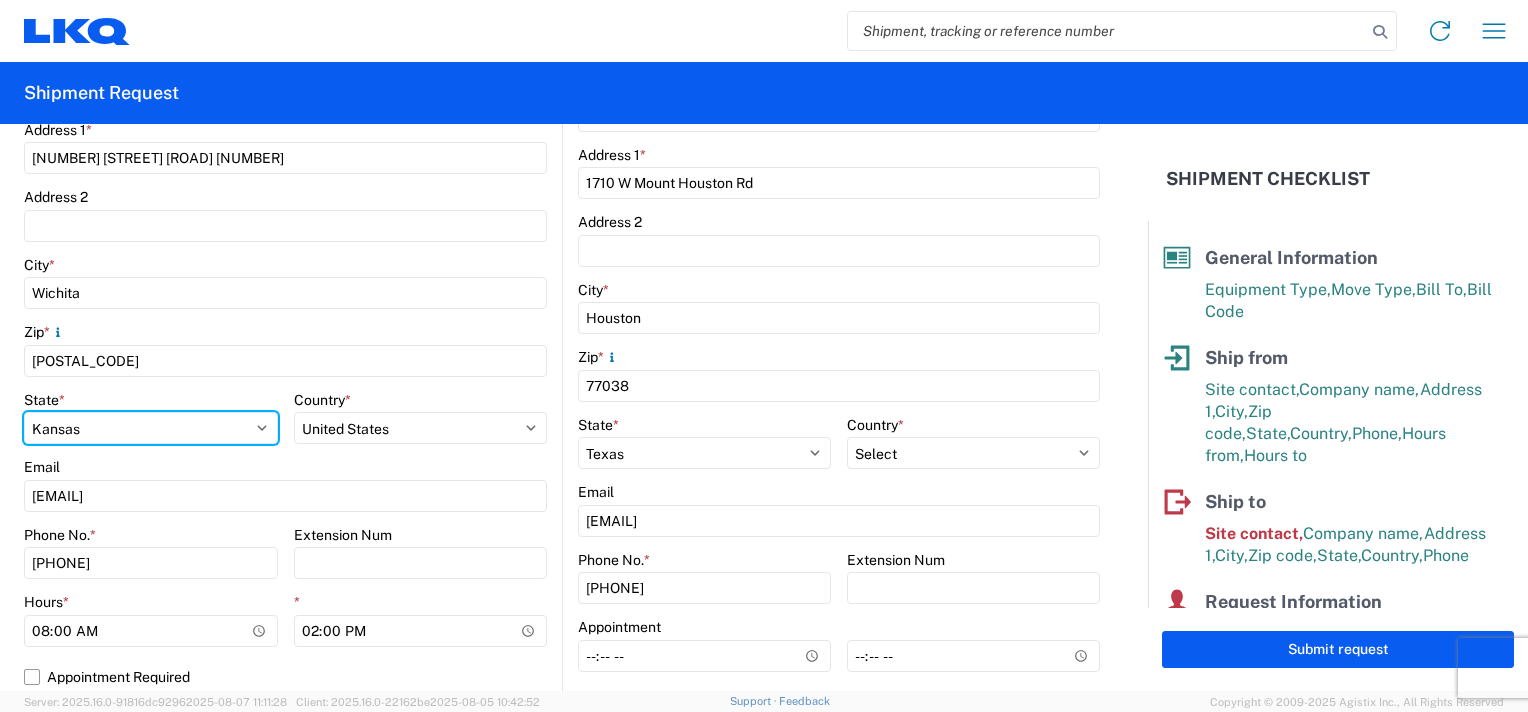 click on "Select Alabama Alaska Arizona Arkansas Armed Forces Americas Armed Forces Europe Armed Forces Pacific California Colorado Connecticut Delaware District of Columbia Florida Georgia Hawaii Idaho Illinois Indiana Iowa Kansas Kentucky Louisiana Maine Maryland Massachusetts Michigan Minnesota Mississippi Missouri Montana Nebraska Nevada New Hampshire New Jersey New Mexico New York North Carolina North Dakota Ohio Oklahoma Oregon Palau Pennsylvania Puerto Rico Rhode Island South Carolina South Dakota Tennessee Texas Utah Vermont Virginia Washington West Virginia Wisconsin Wyoming" at bounding box center [151, 428] 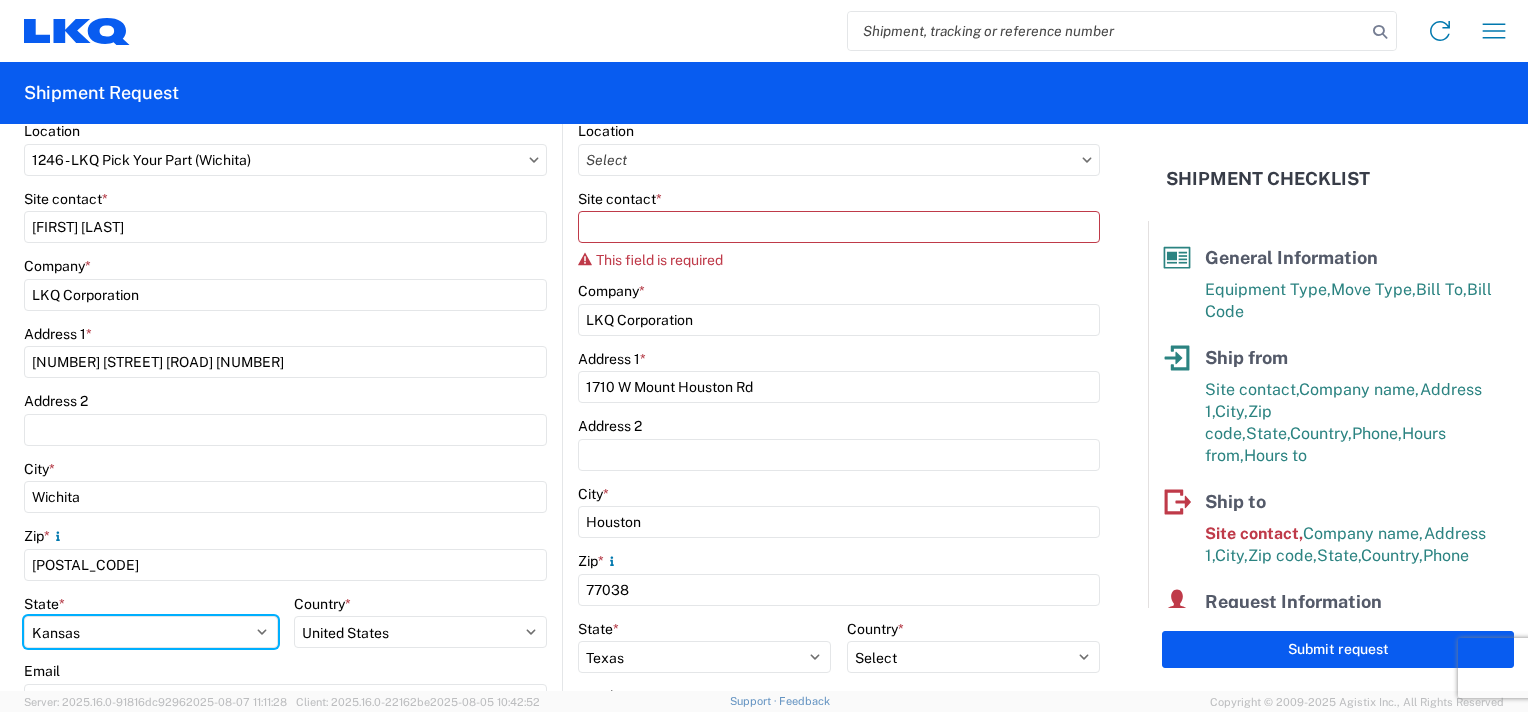 scroll, scrollTop: 200, scrollLeft: 0, axis: vertical 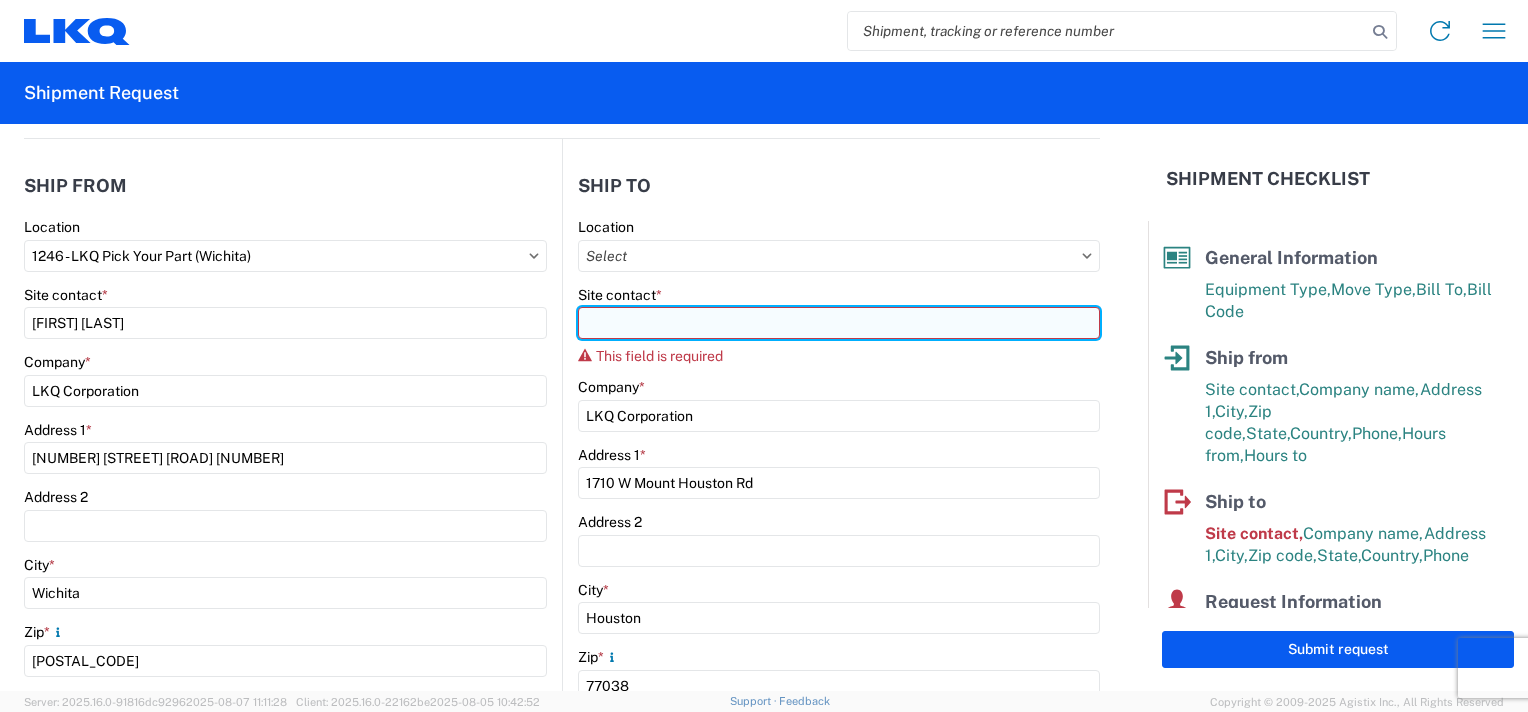 click on "Site contact  *" at bounding box center [839, 323] 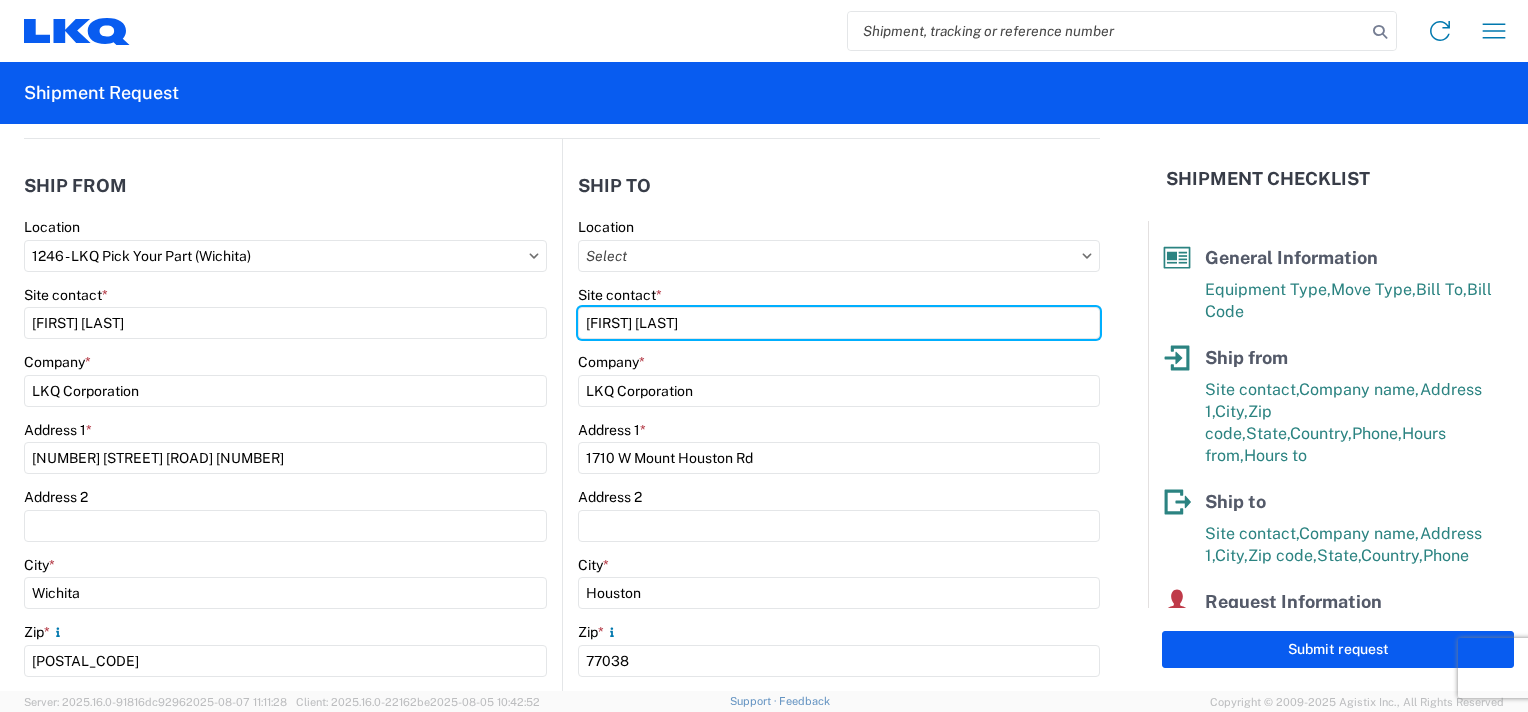 type on "[FIRST] [LAST]" 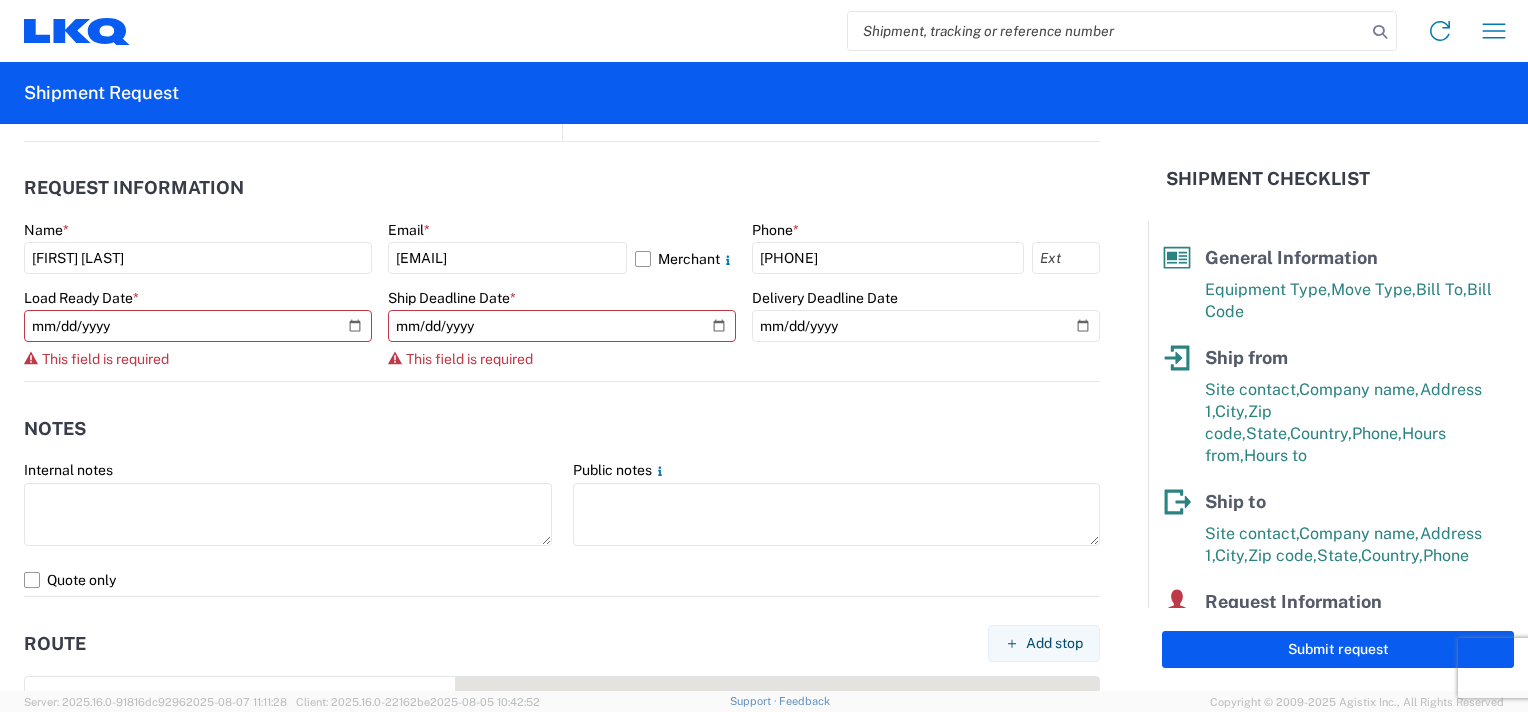 scroll, scrollTop: 1100, scrollLeft: 0, axis: vertical 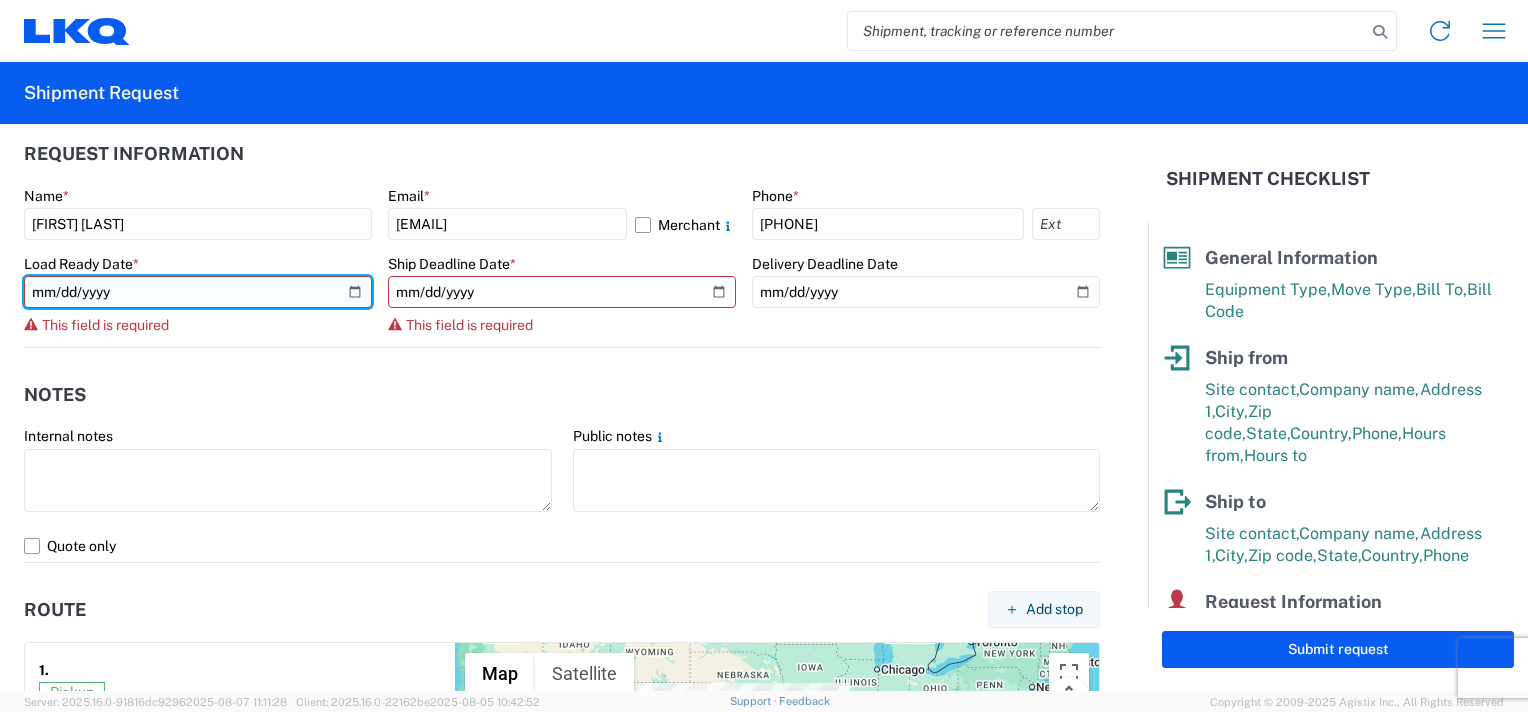 click 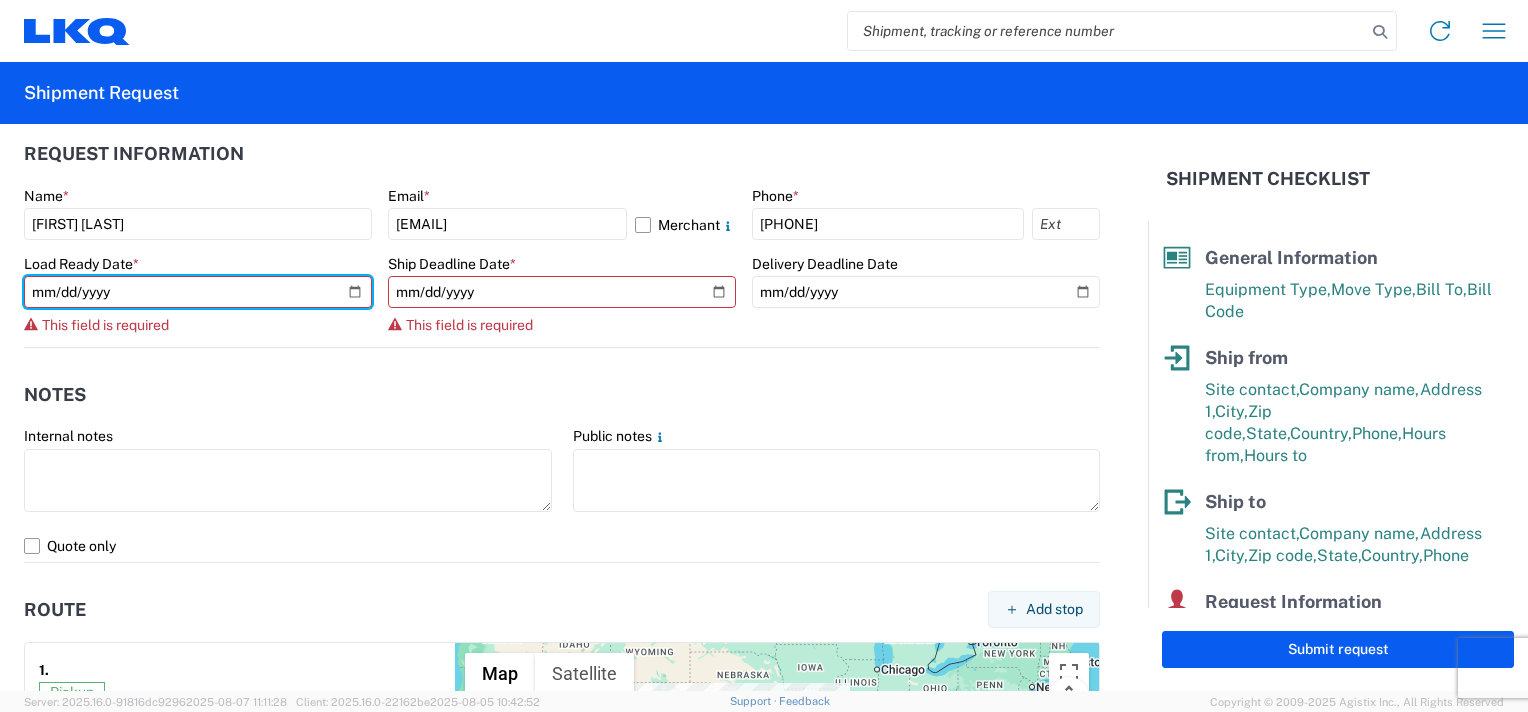 type on "[DATE]" 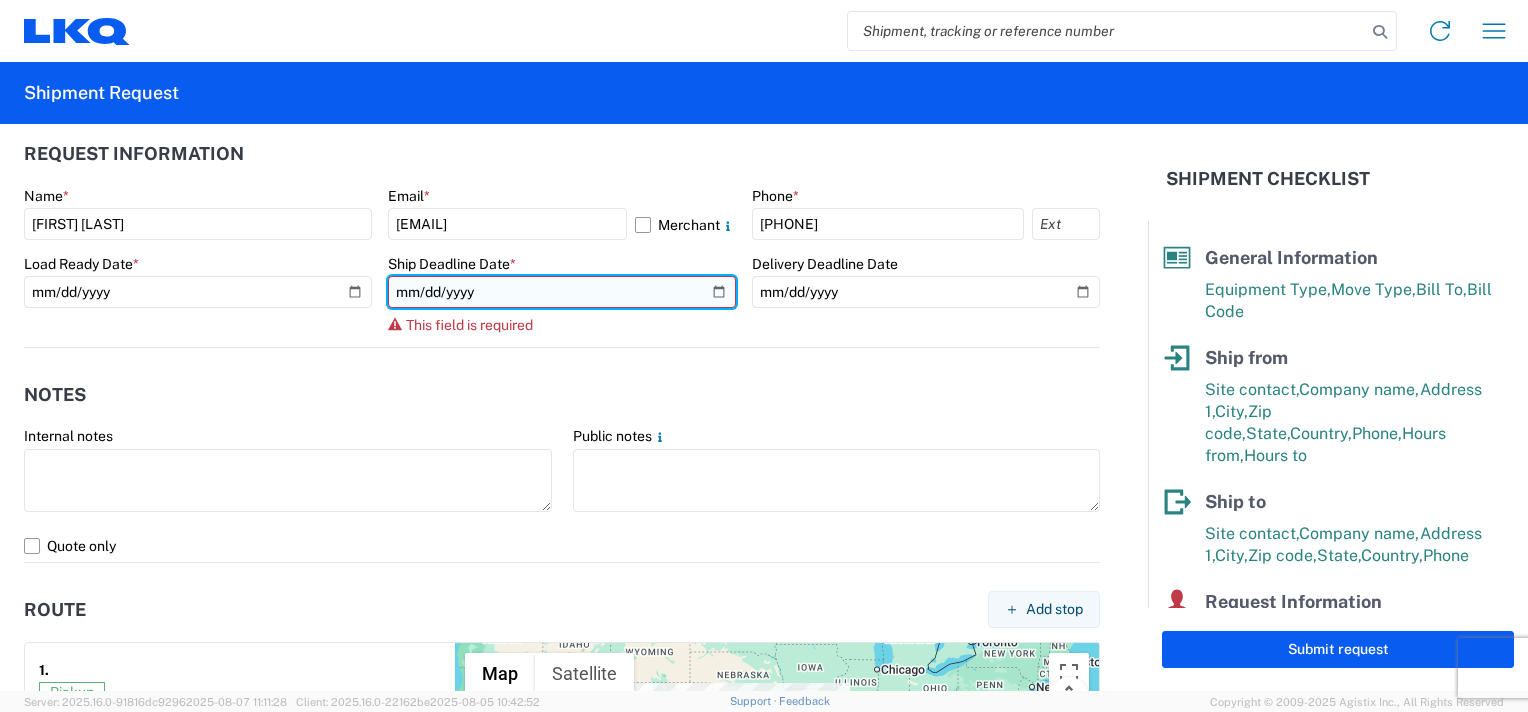click 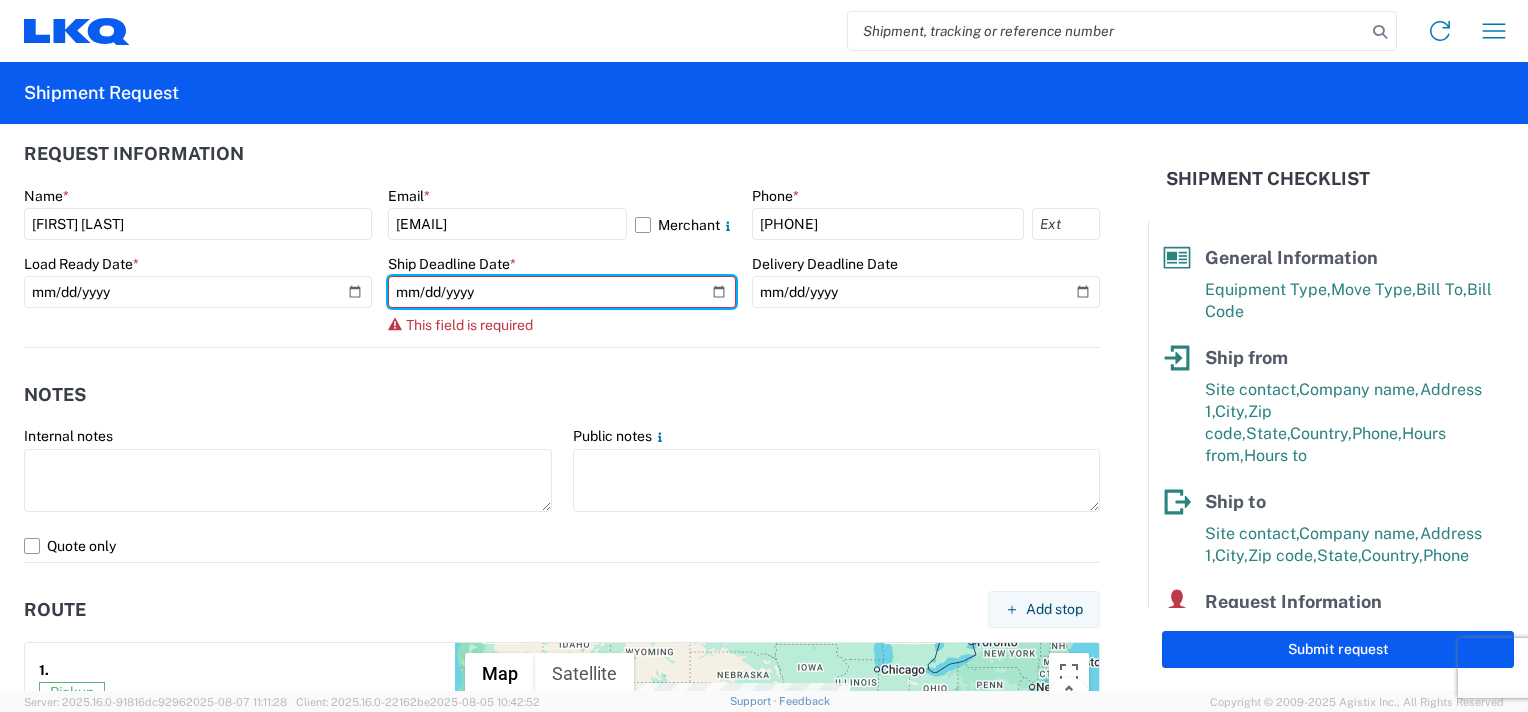 type on "[DATE]" 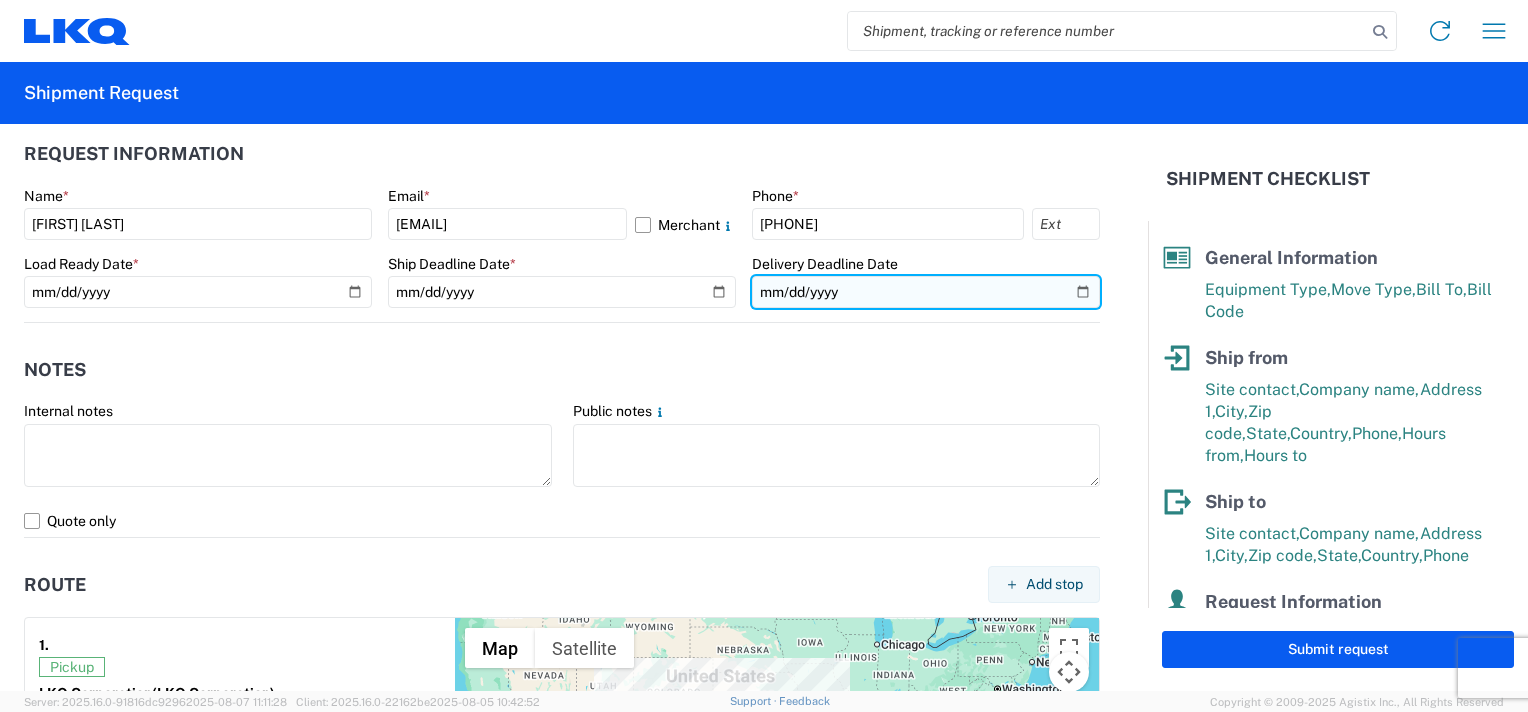 click 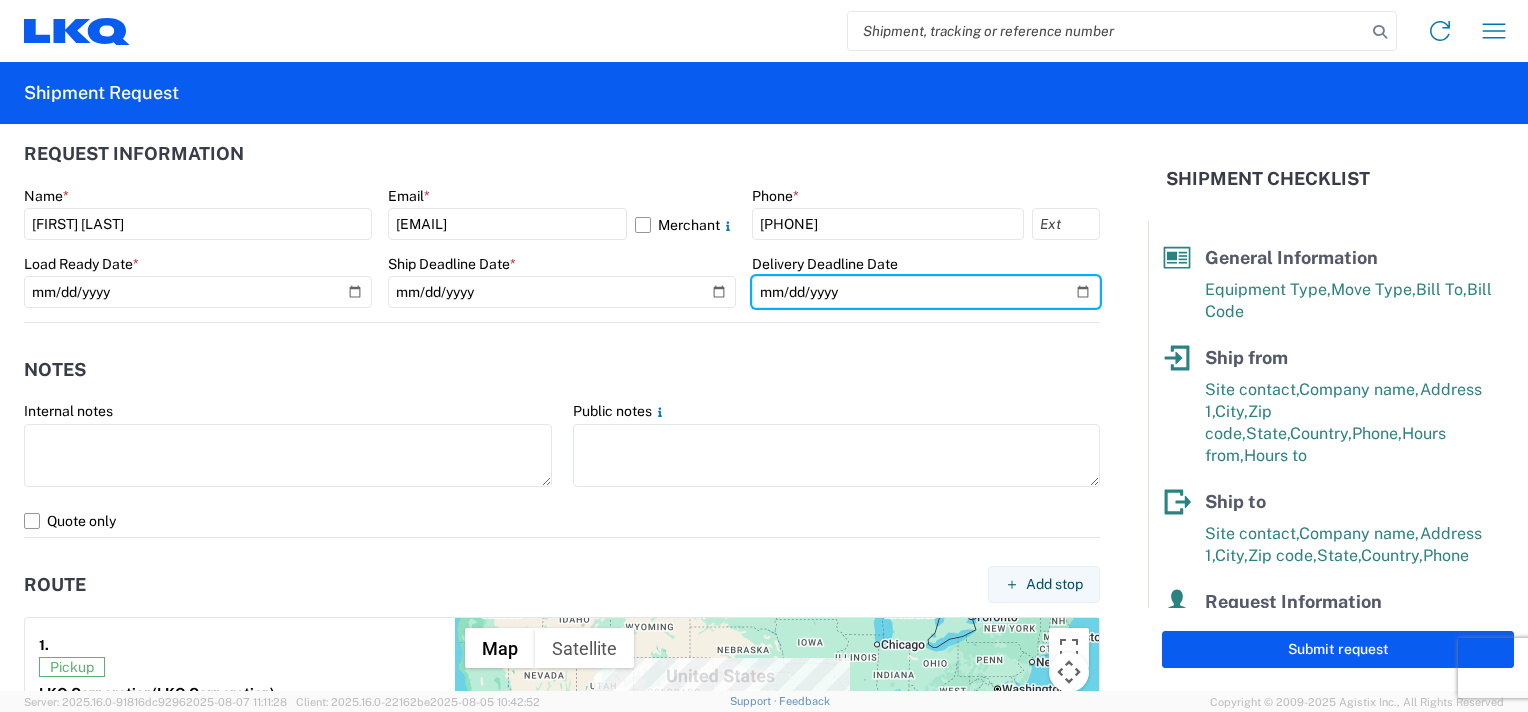 type on "[DATE]" 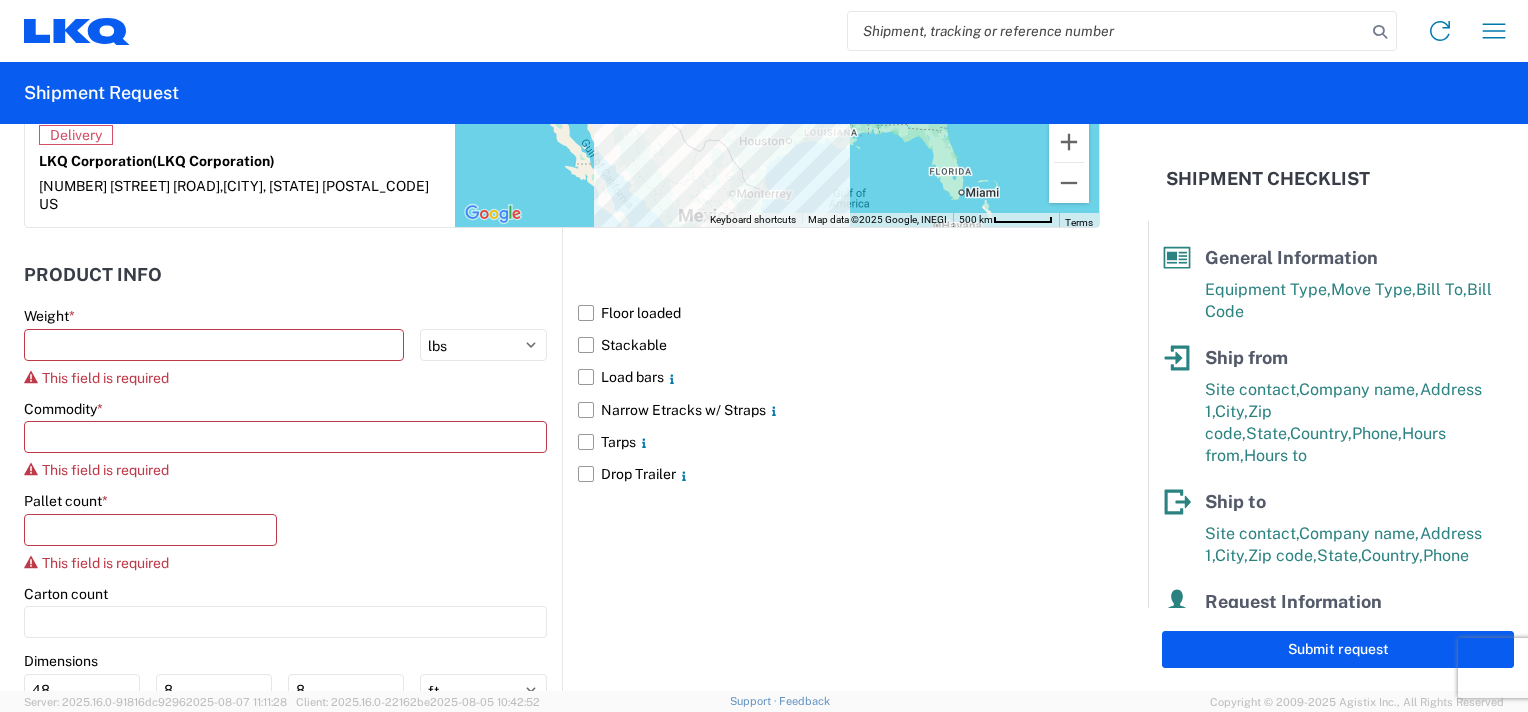 scroll, scrollTop: 1800, scrollLeft: 0, axis: vertical 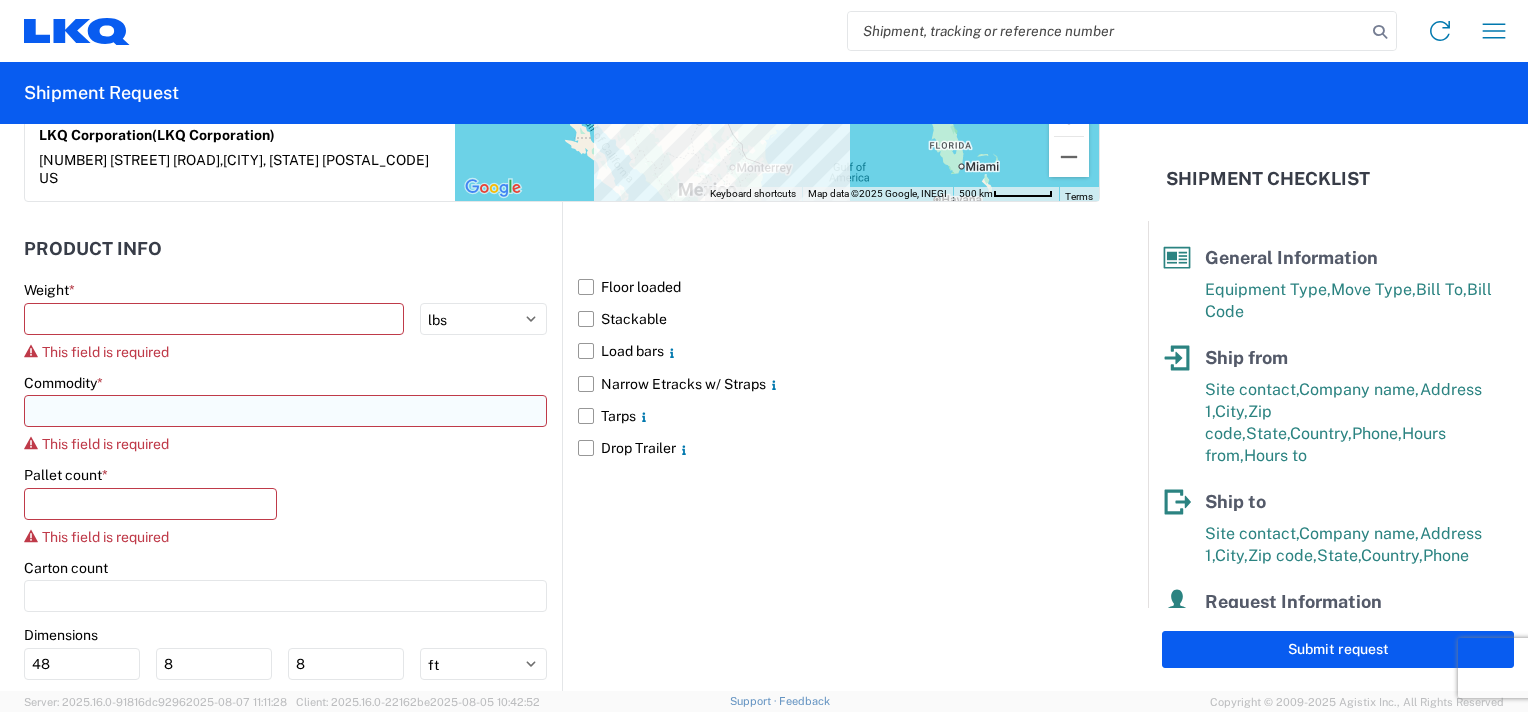 click 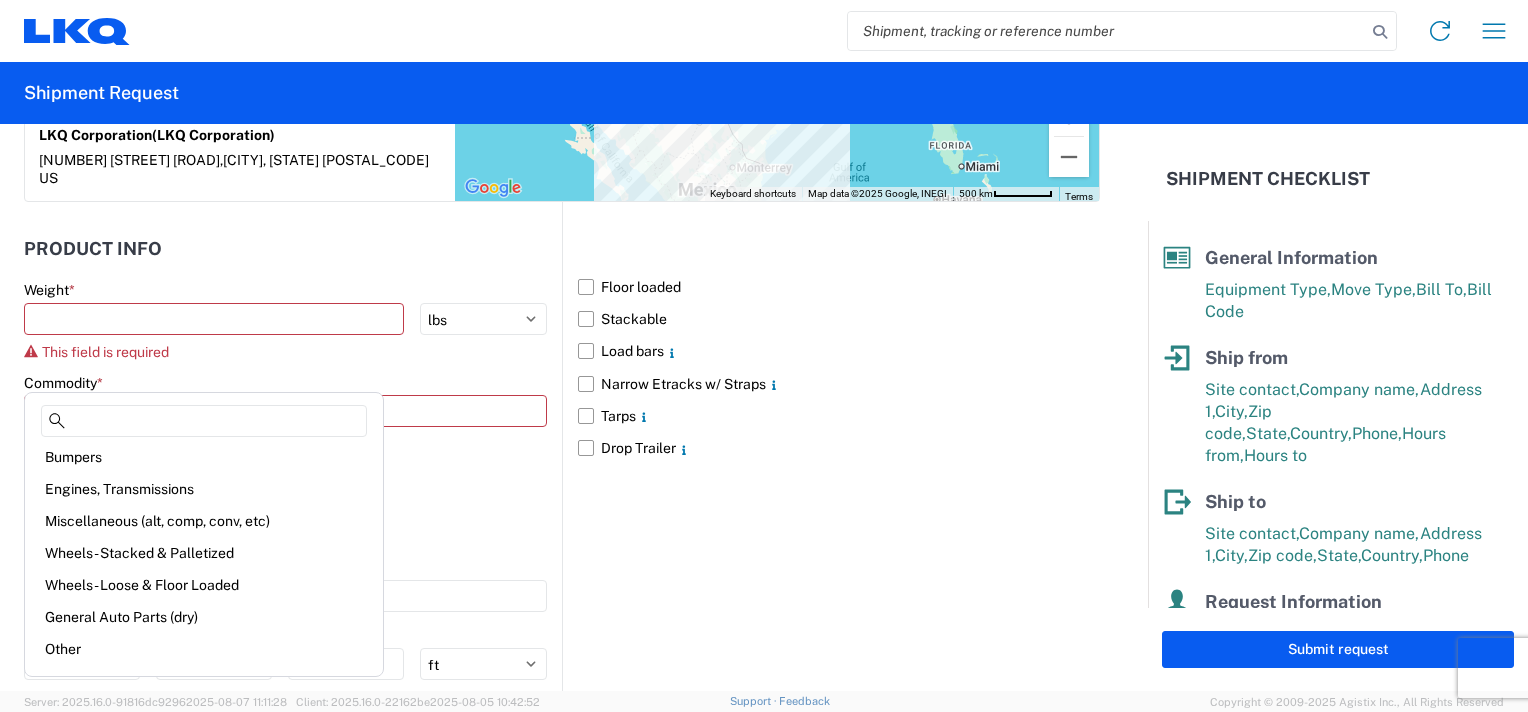 scroll, scrollTop: 0, scrollLeft: 0, axis: both 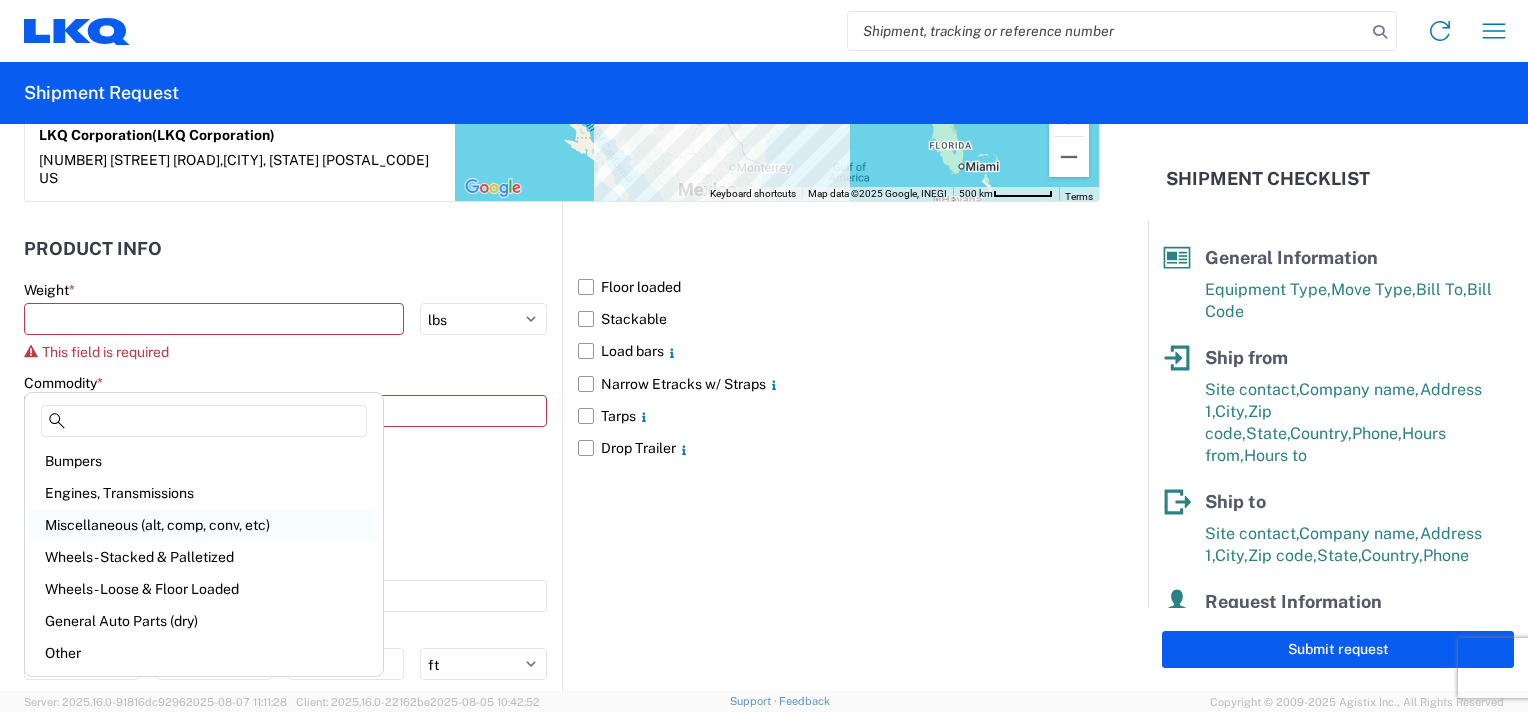click on "Miscellaneous (alt, comp, conv, etc)" 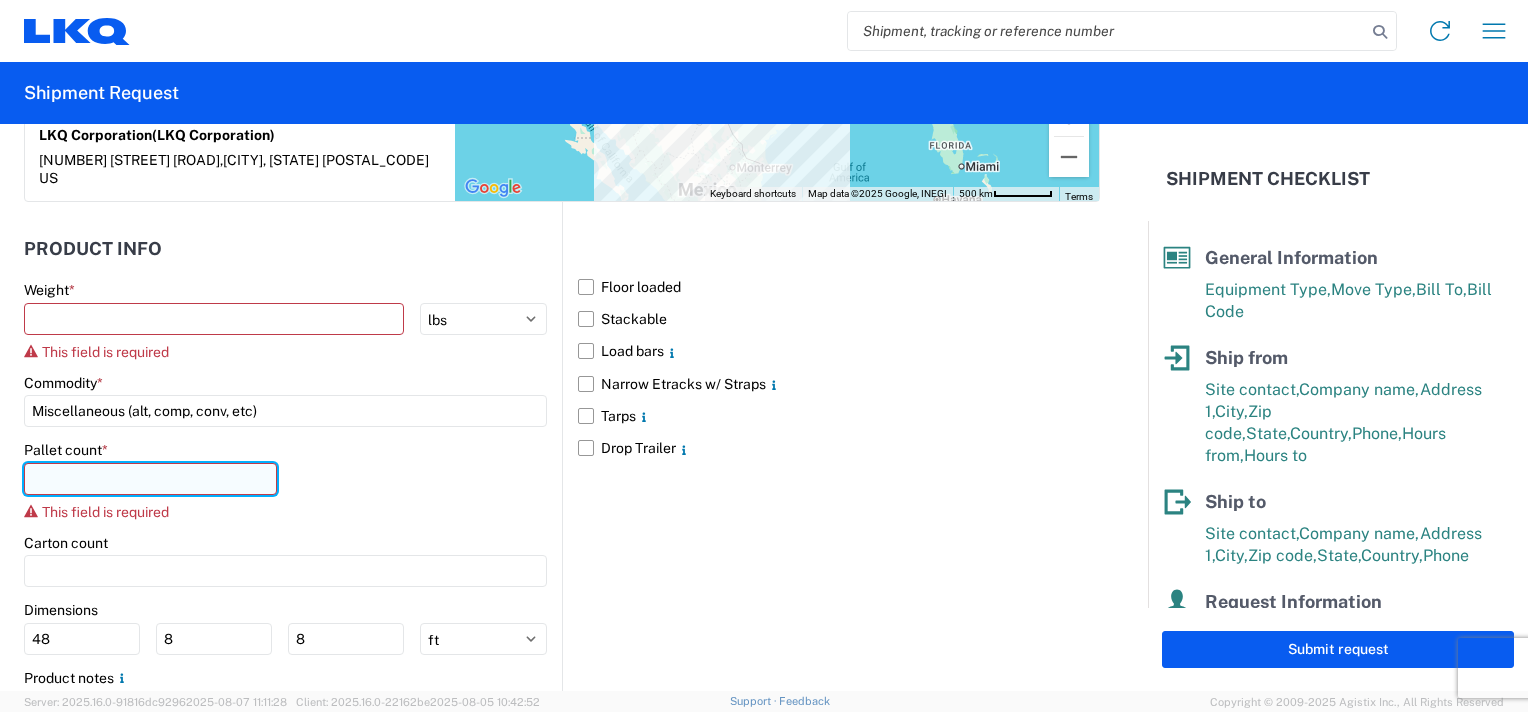click 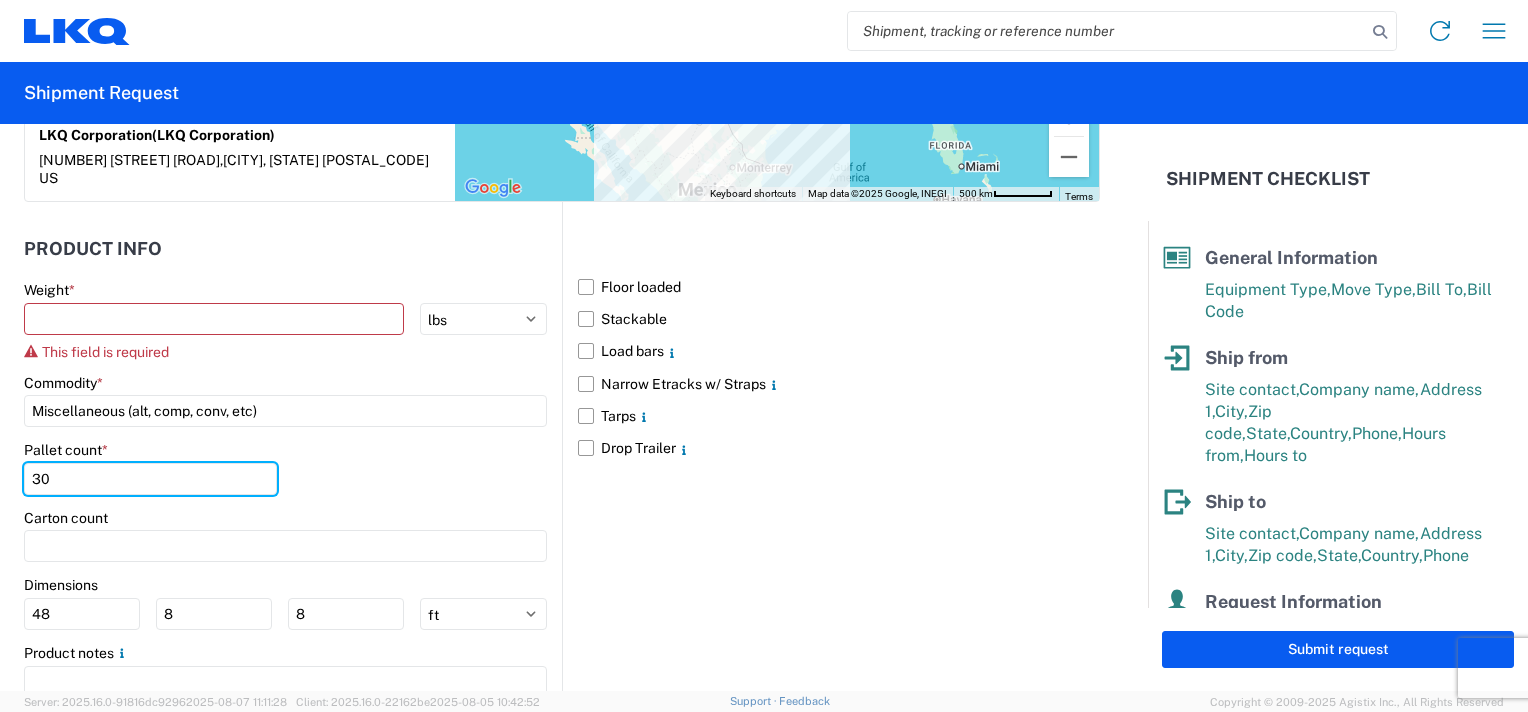type on "30" 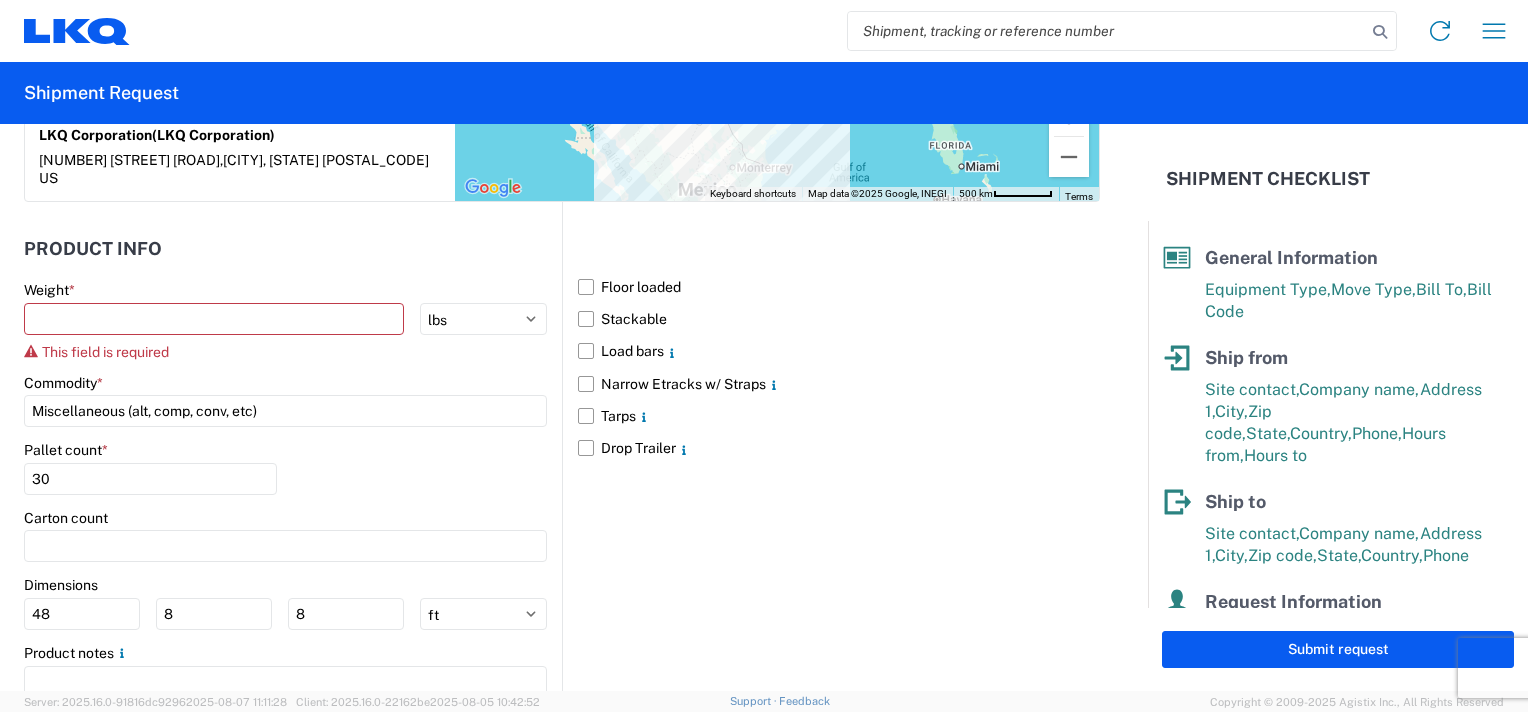 click on "Weight  * kgs lbs This field is required  Commodity  * Miscellaneous (alt, comp, conv, etc)  Pallet count  * 30  Carton count   Dimensions  48 8 8 ft in cm  Product notes" 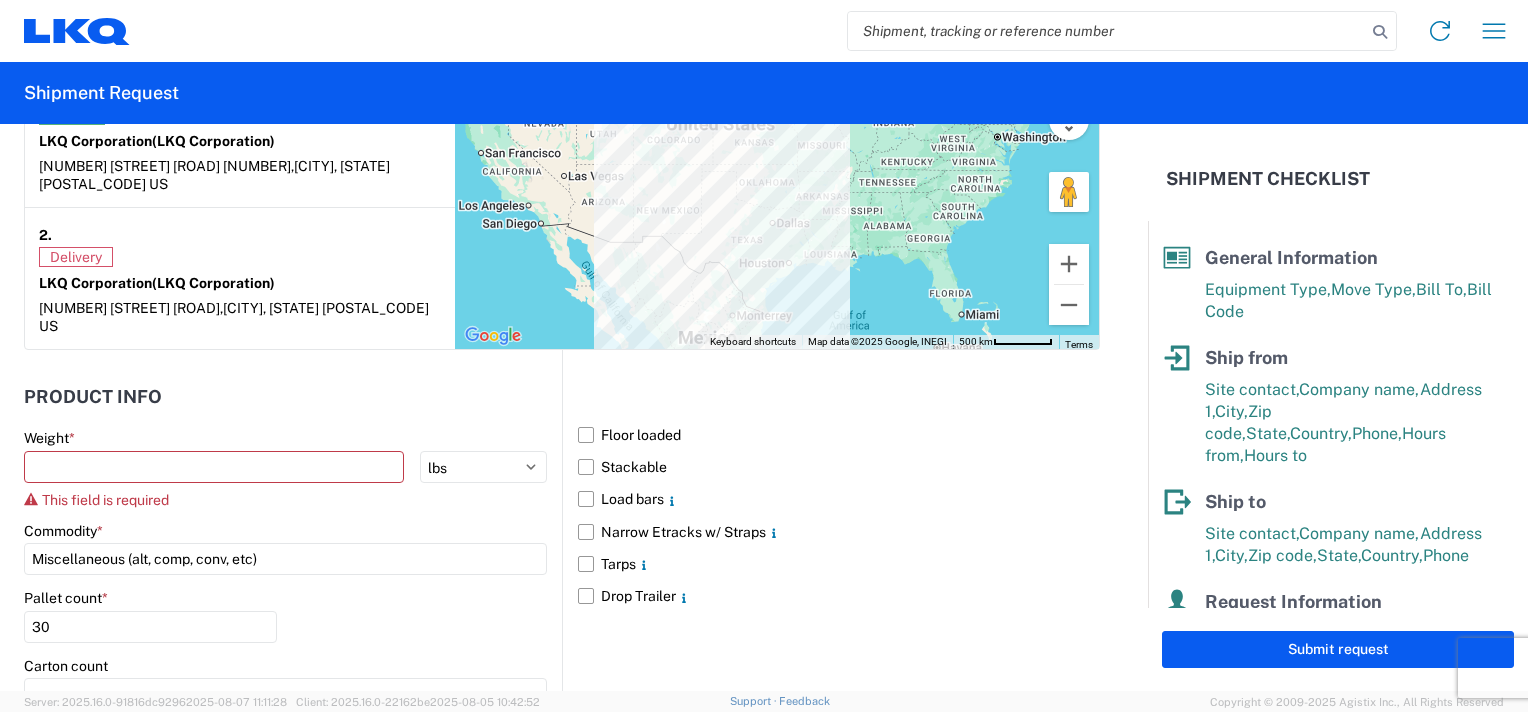 scroll, scrollTop: 1600, scrollLeft: 0, axis: vertical 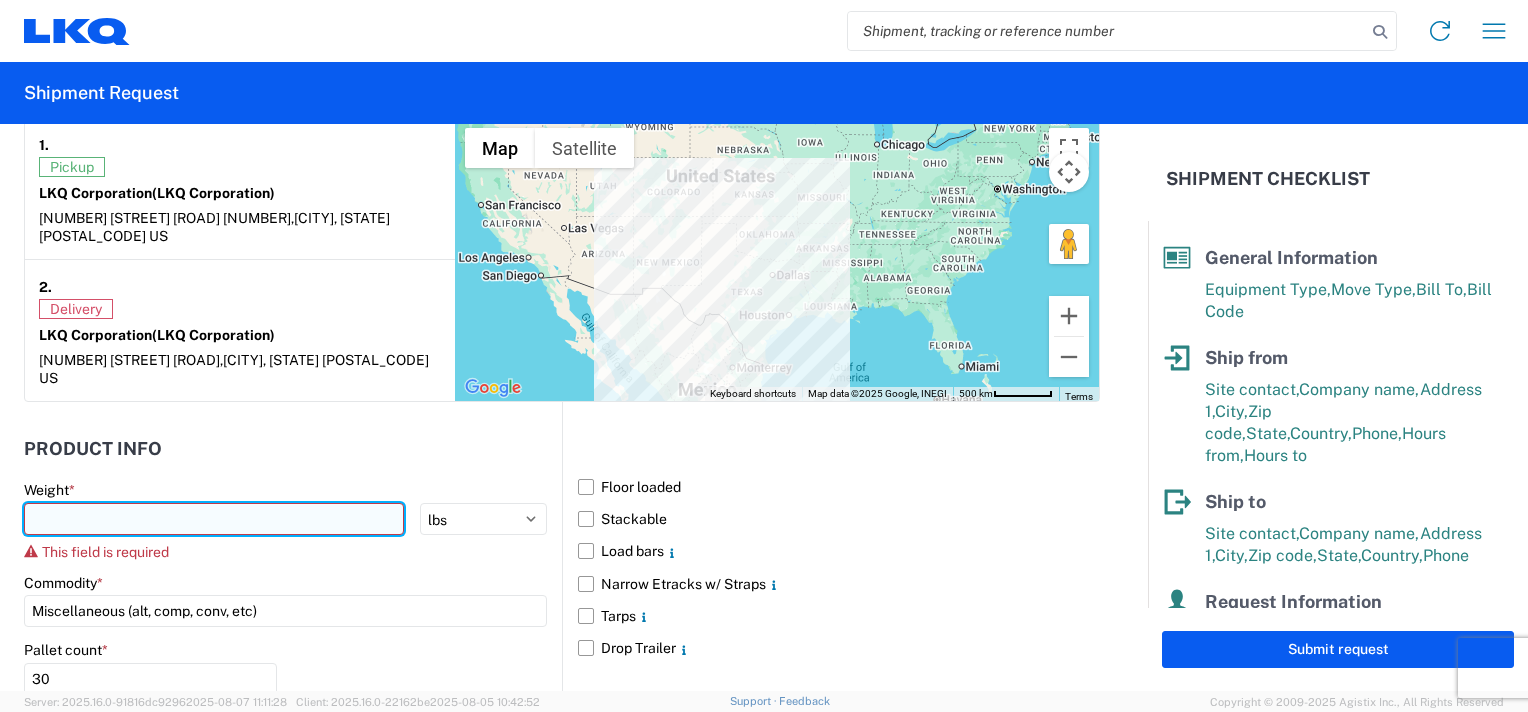 click 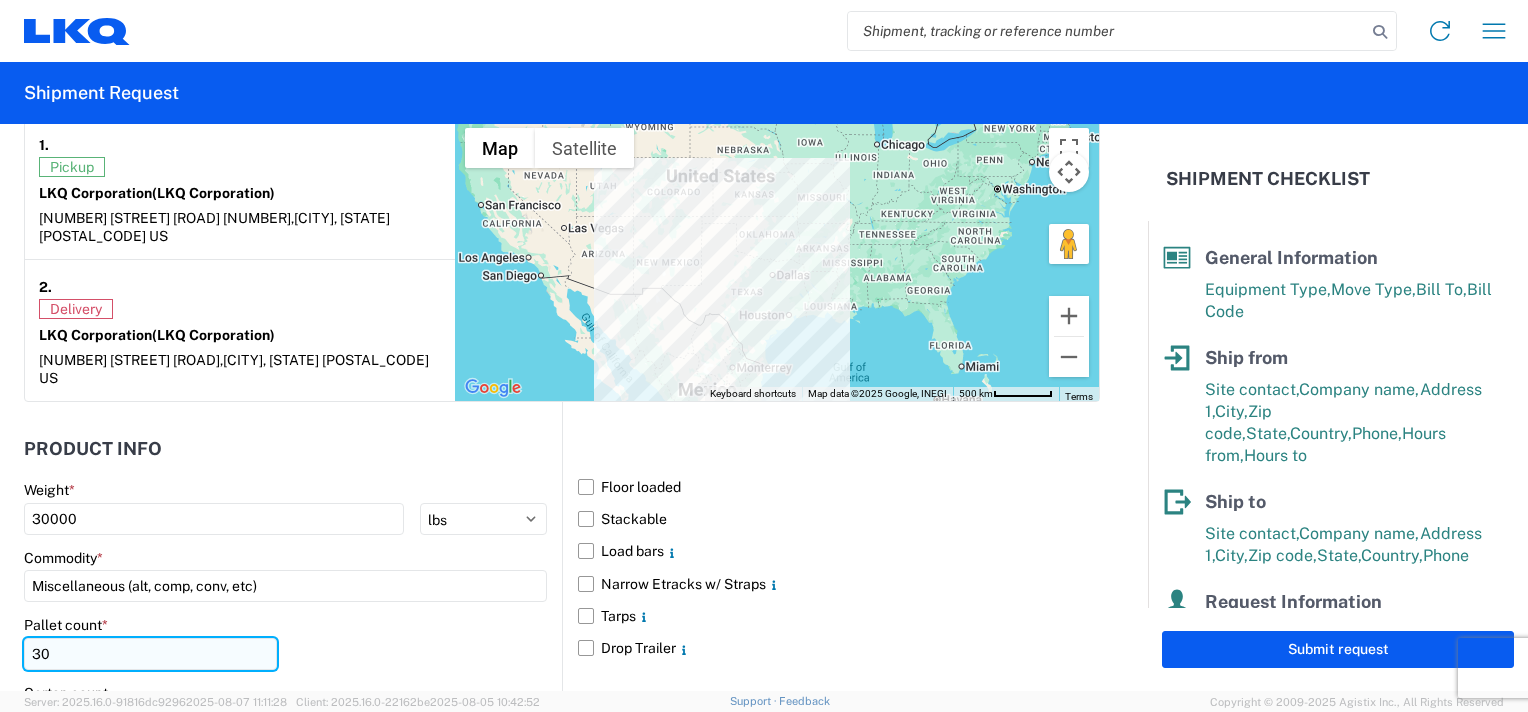 click on "30" 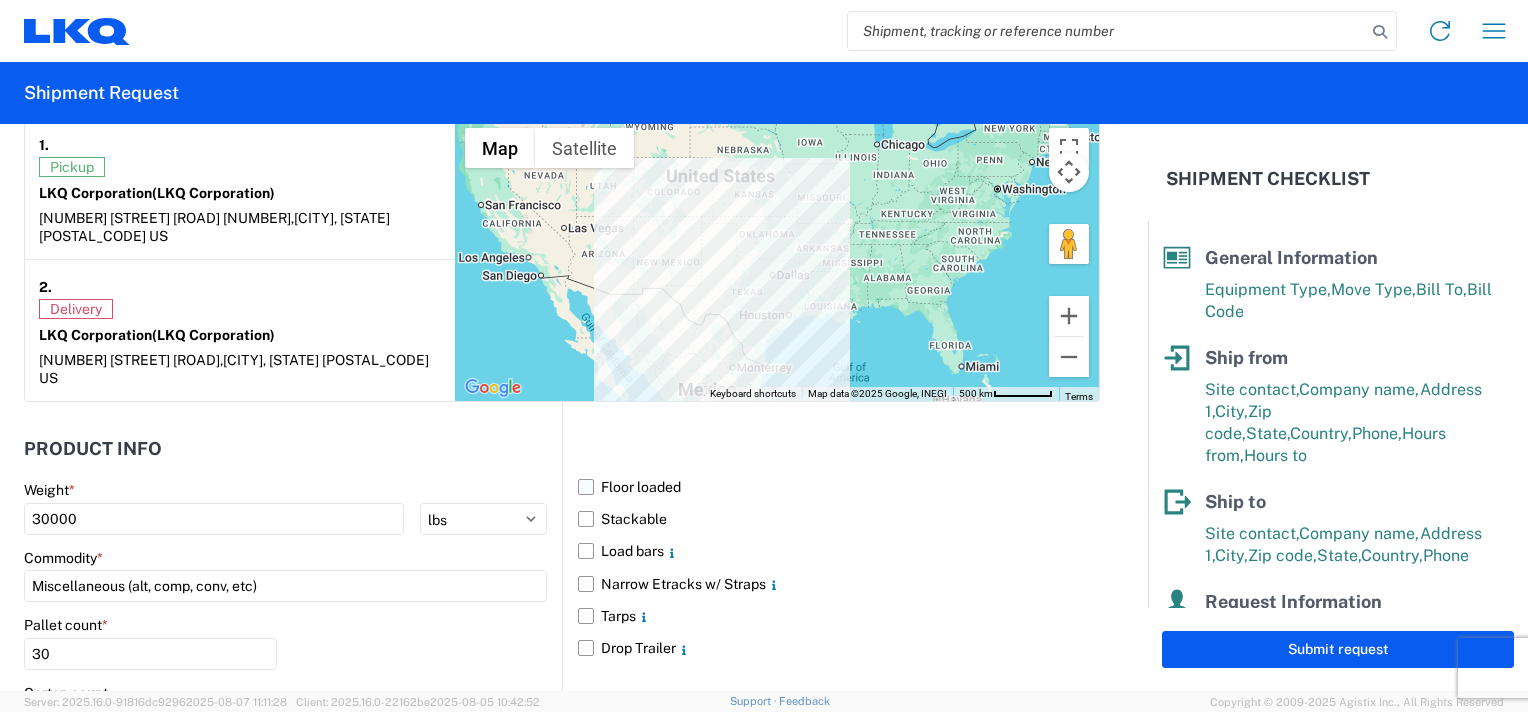 click on "Floor loaded" 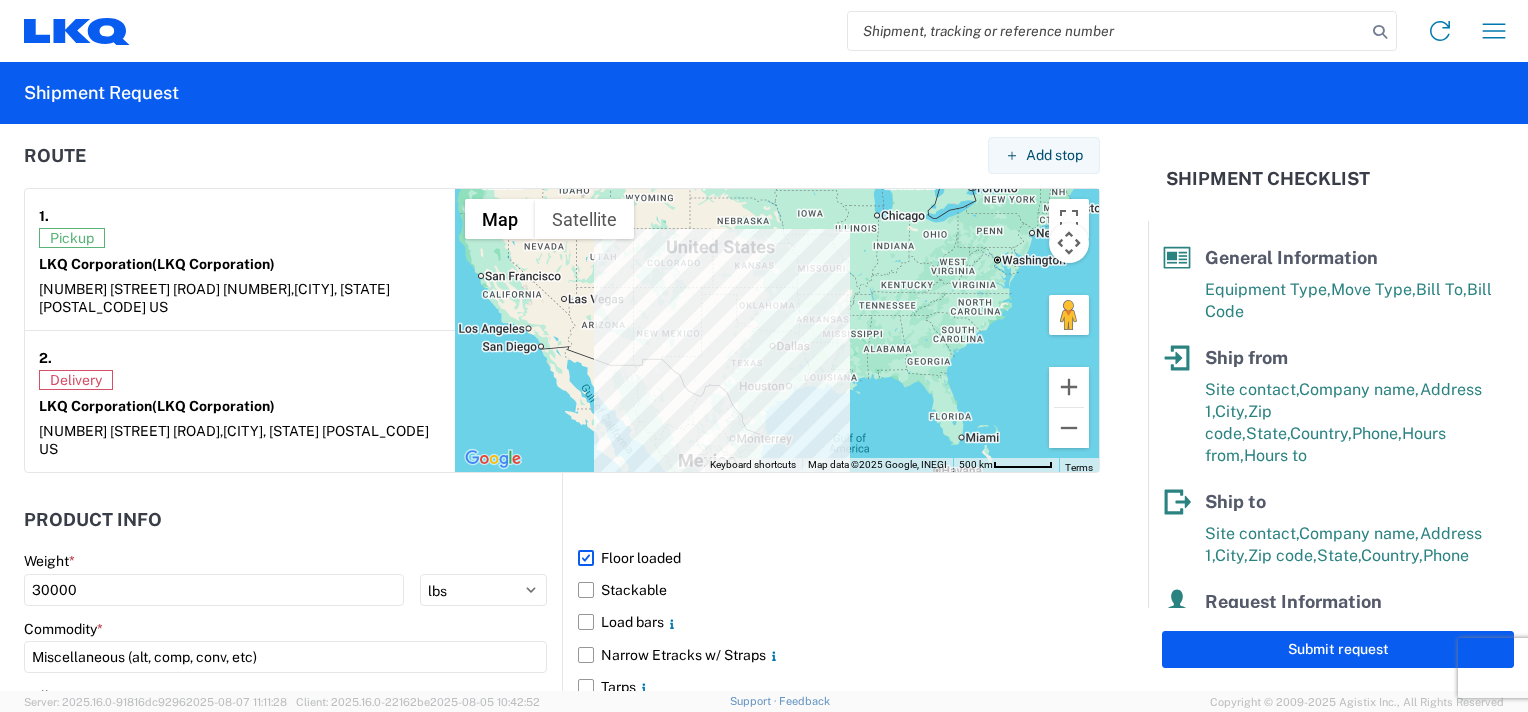 scroll, scrollTop: 1527, scrollLeft: 0, axis: vertical 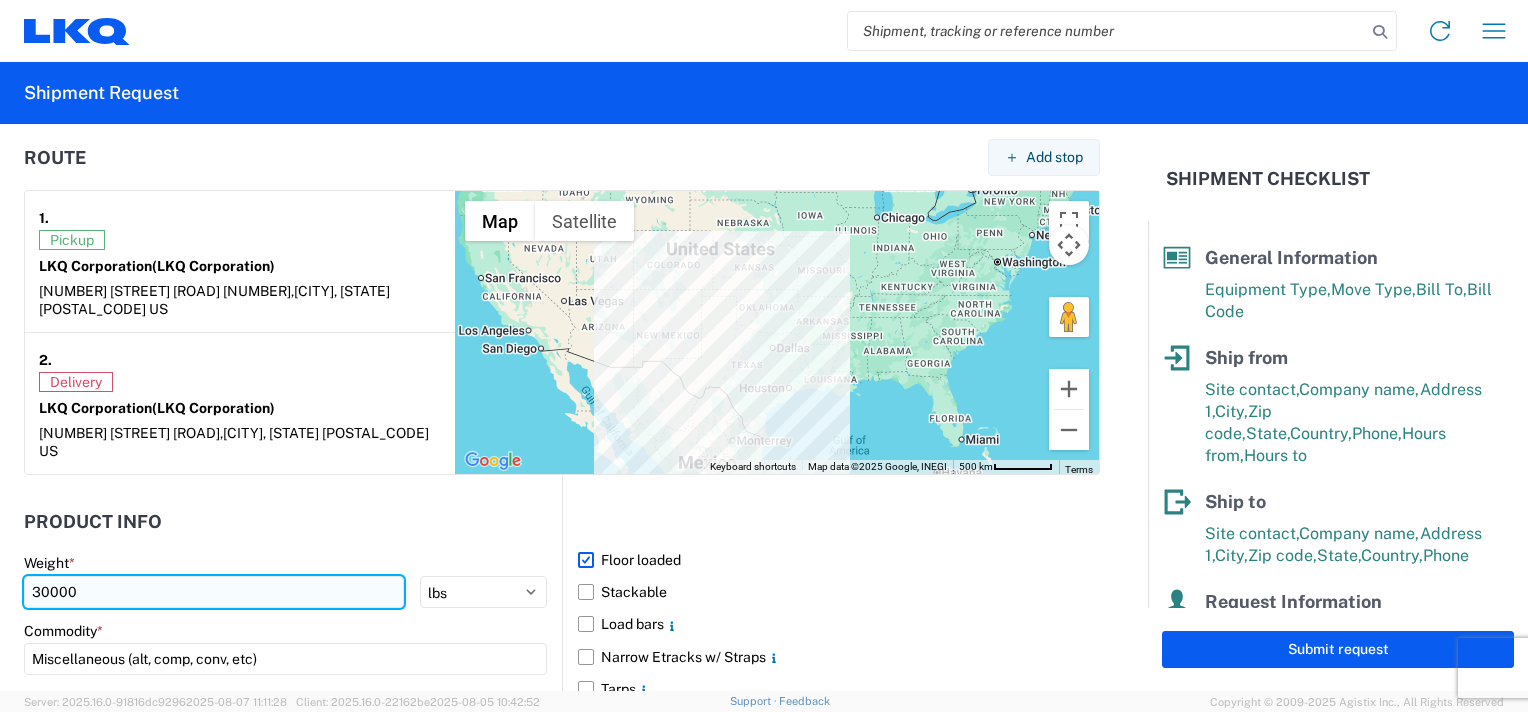 click on "30000" 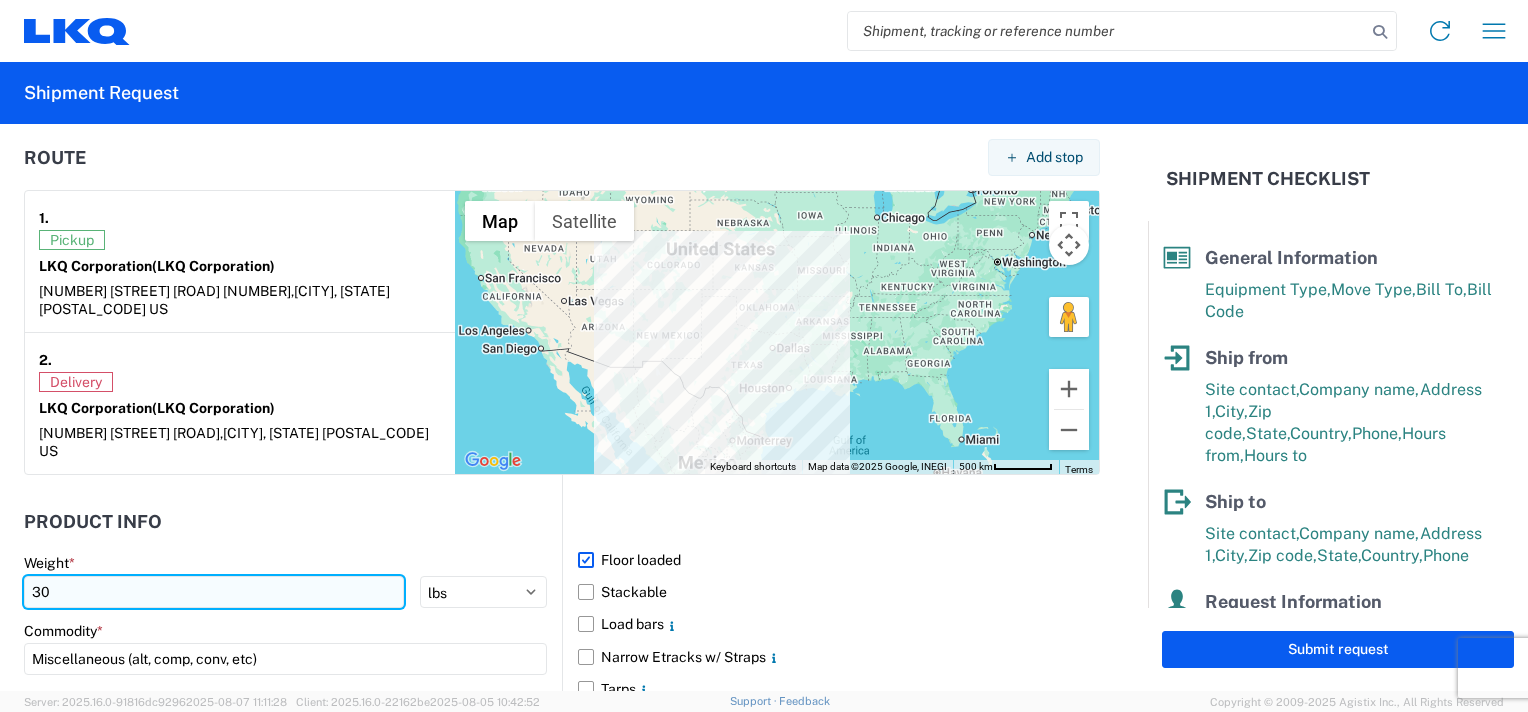 type on "3" 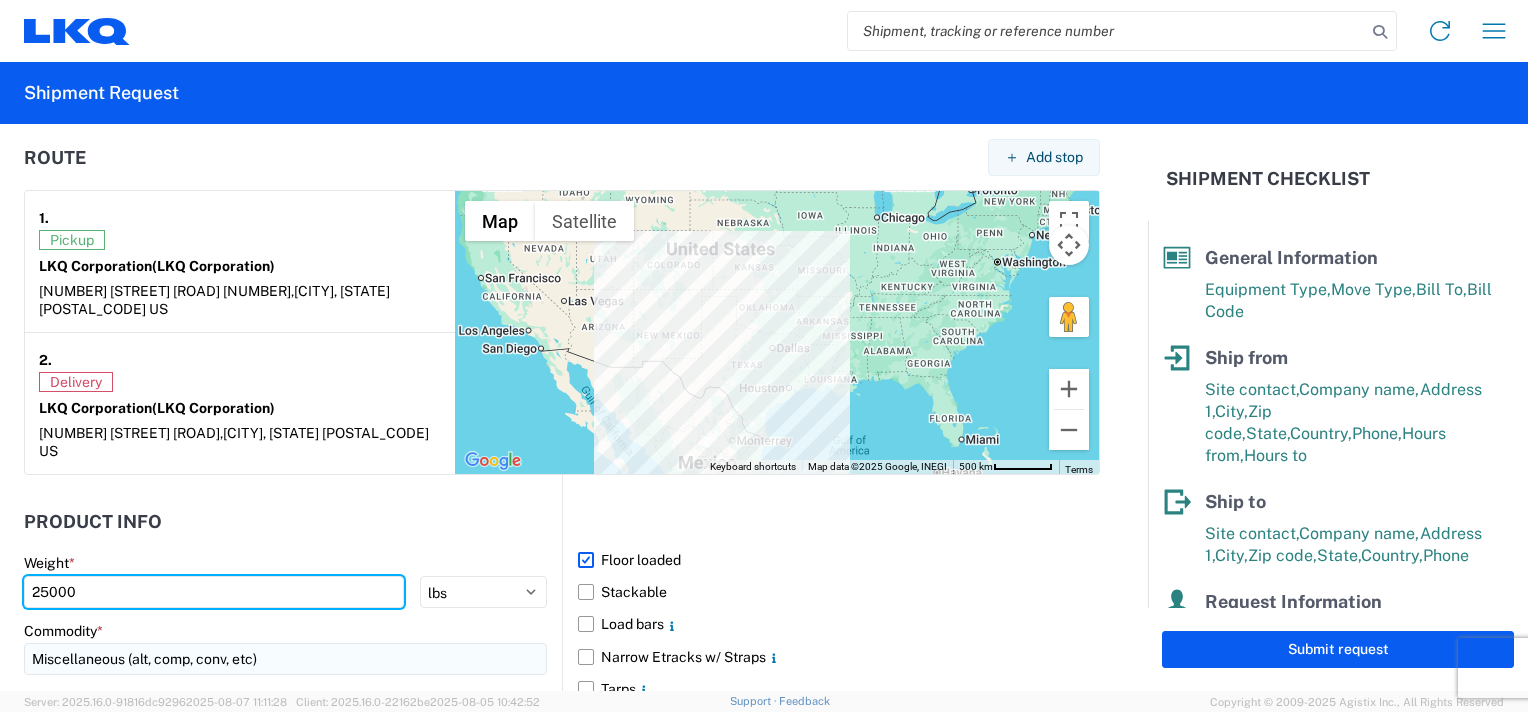 type on "25000" 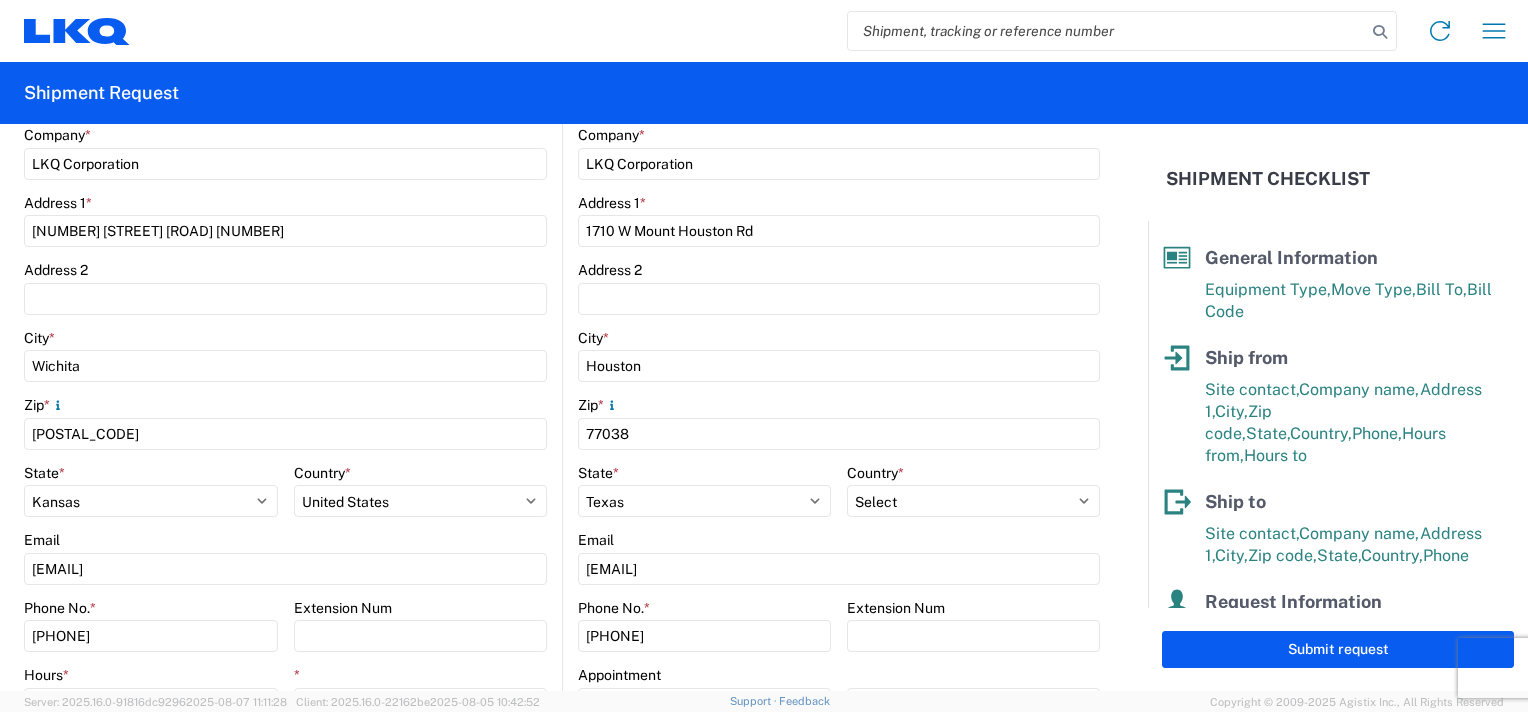 scroll, scrollTop: 527, scrollLeft: 0, axis: vertical 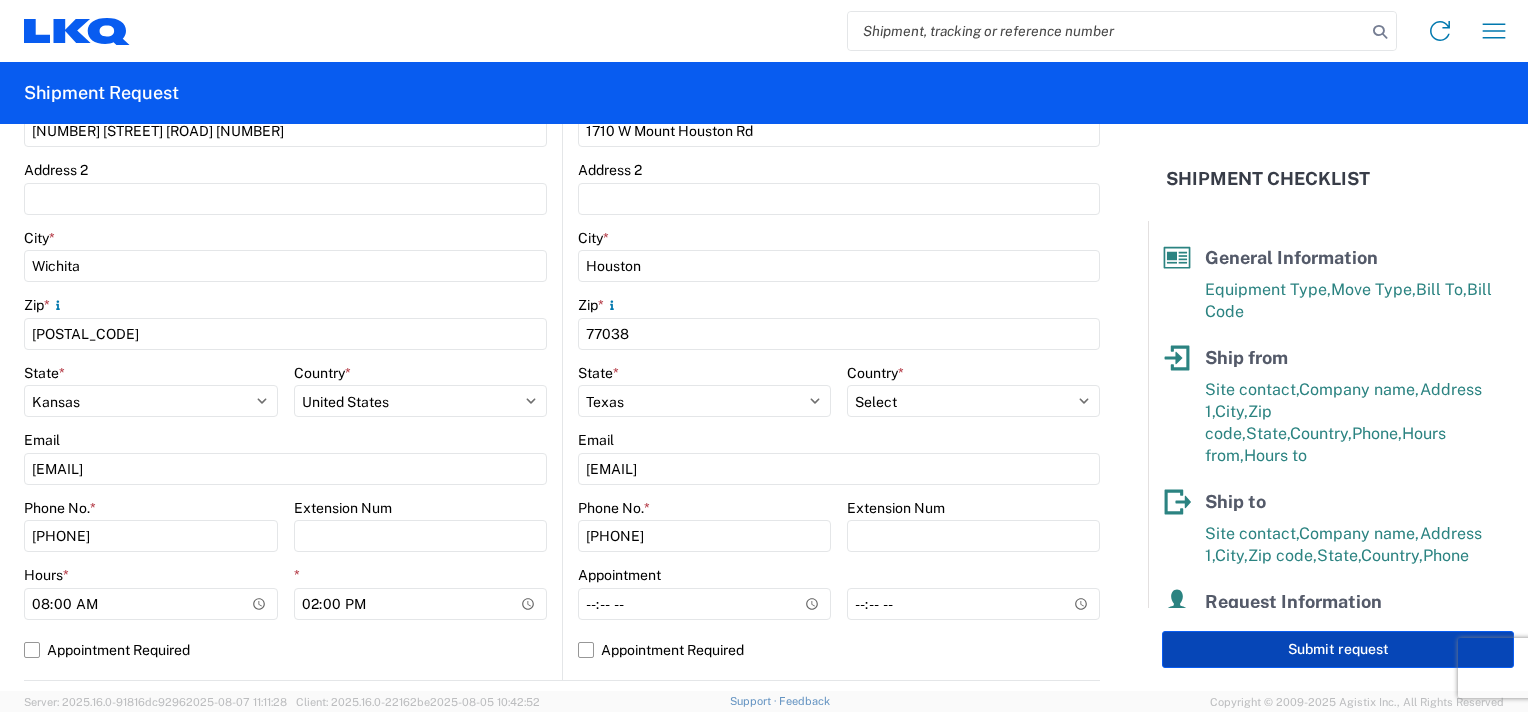 click on "Submit request" 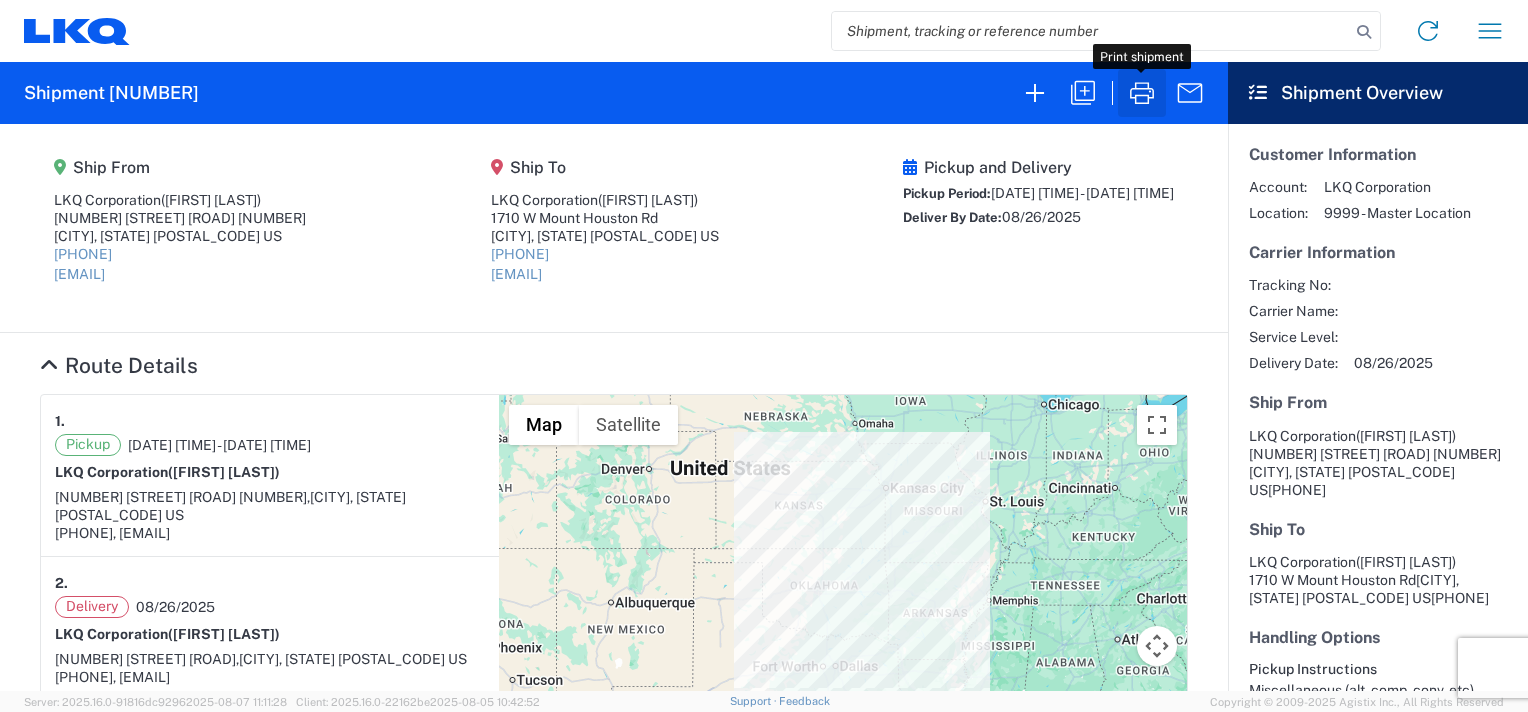 click 